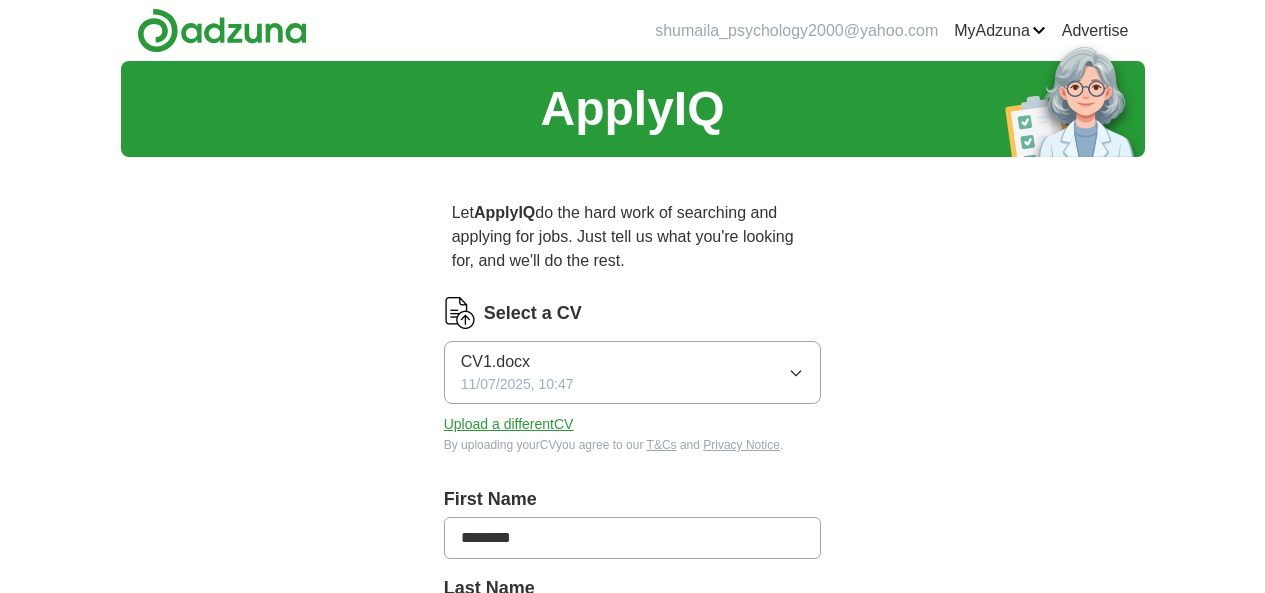 scroll, scrollTop: 0, scrollLeft: 0, axis: both 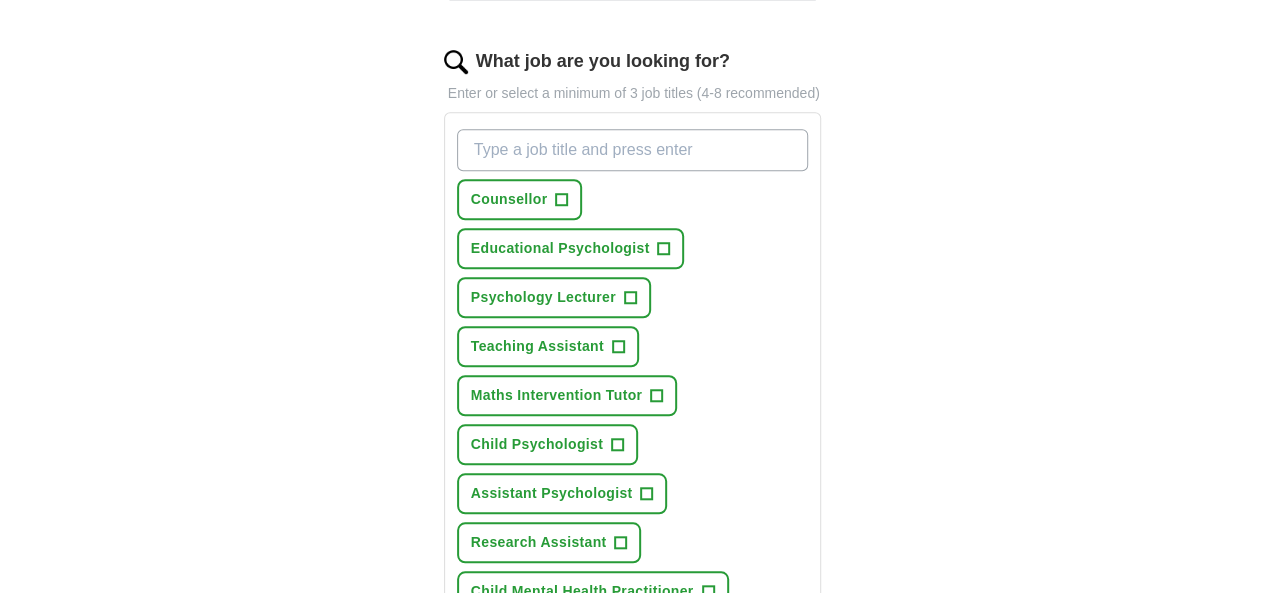 drag, startPoint x: 1274, startPoint y: 114, endPoint x: 1279, endPoint y: 318, distance: 204.06126 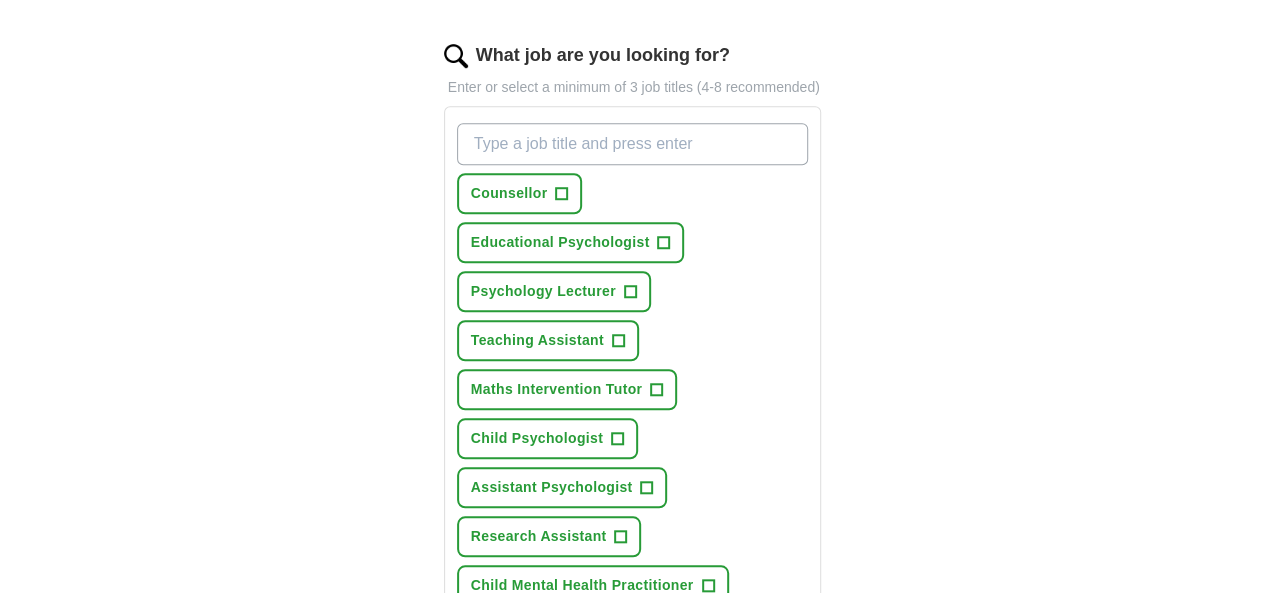 click on "What job are you looking for?" at bounding box center [633, 144] 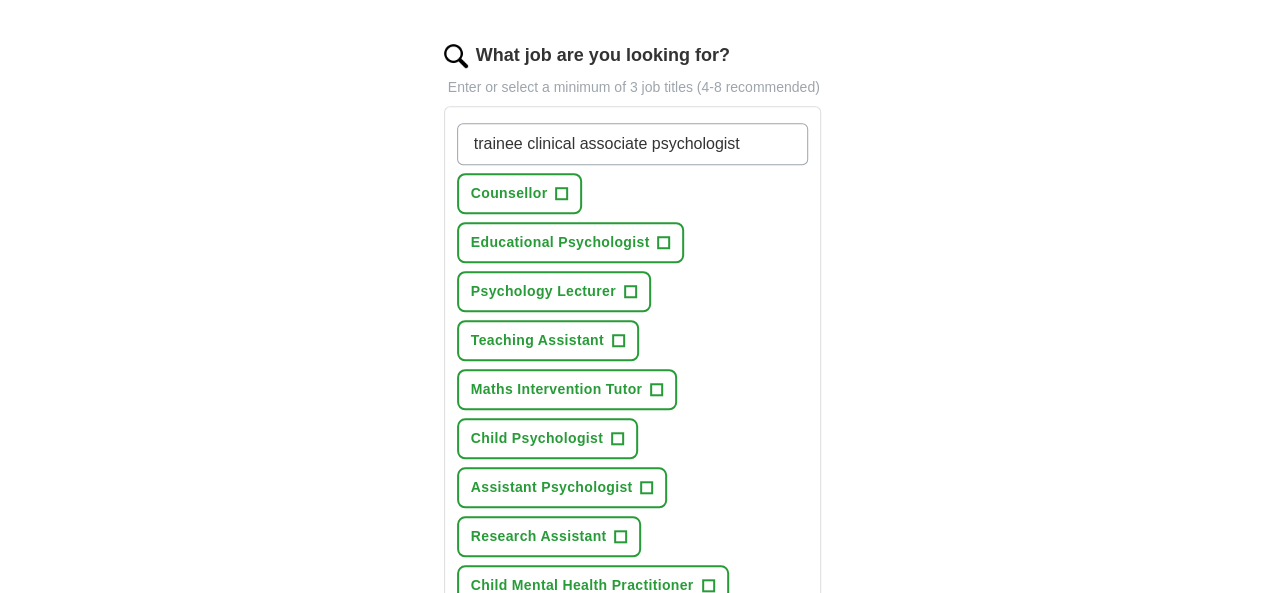 type on "trainee clinical associate psychologist" 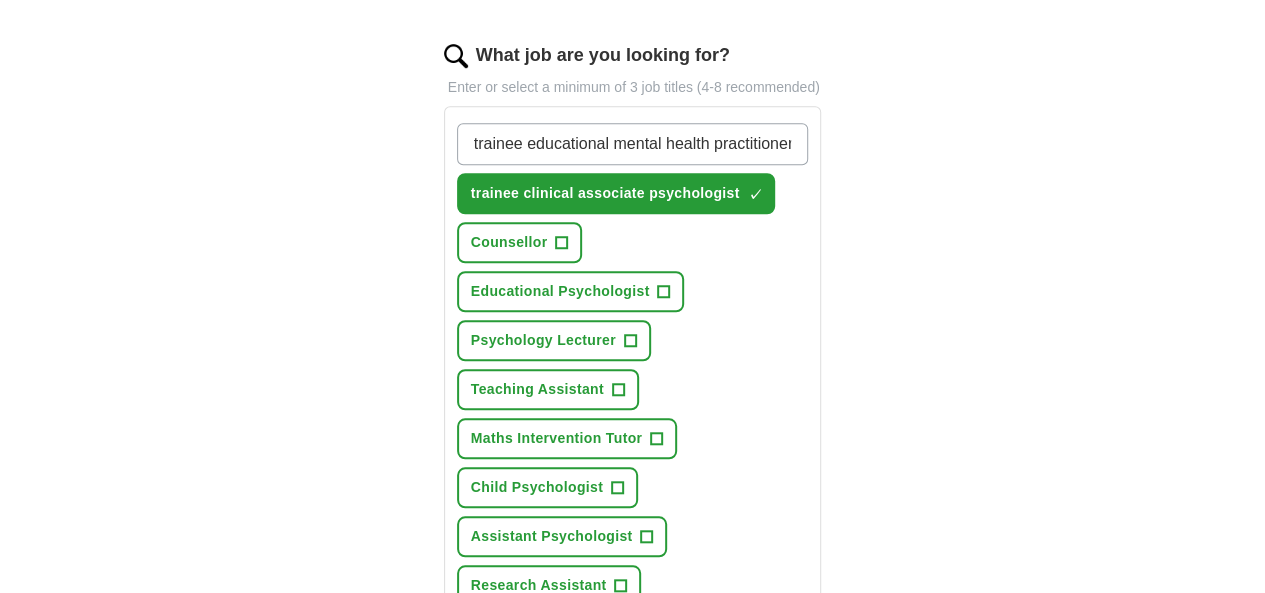 type on "trainee educational mental health practitioner" 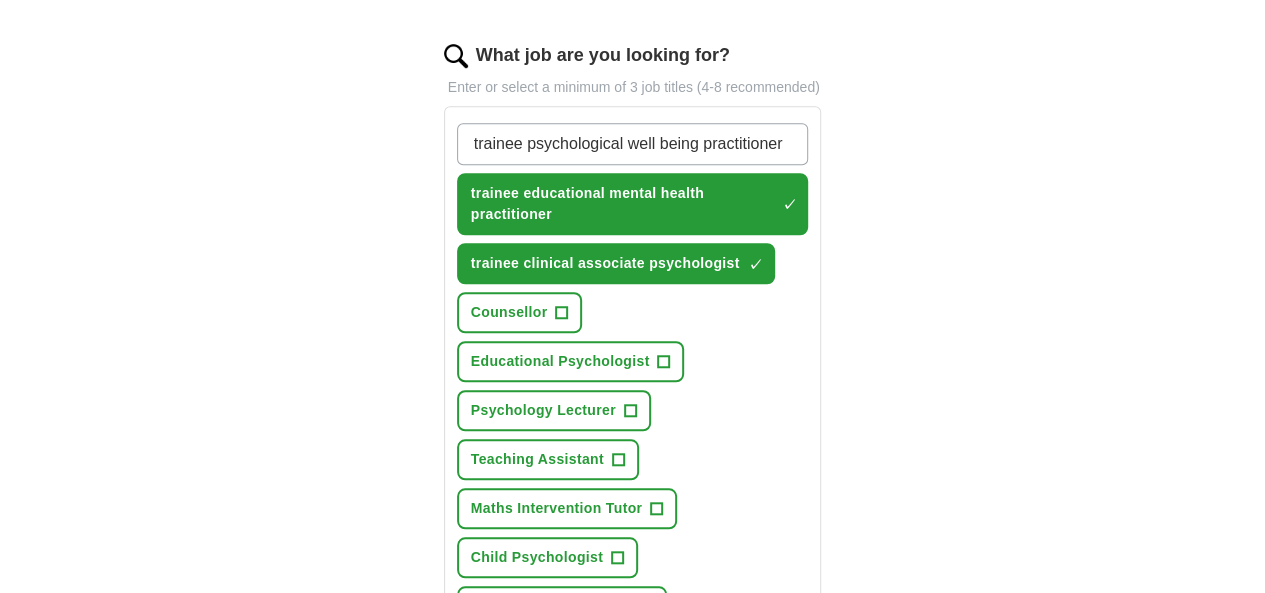 type on "trainee psychological well being practitioner" 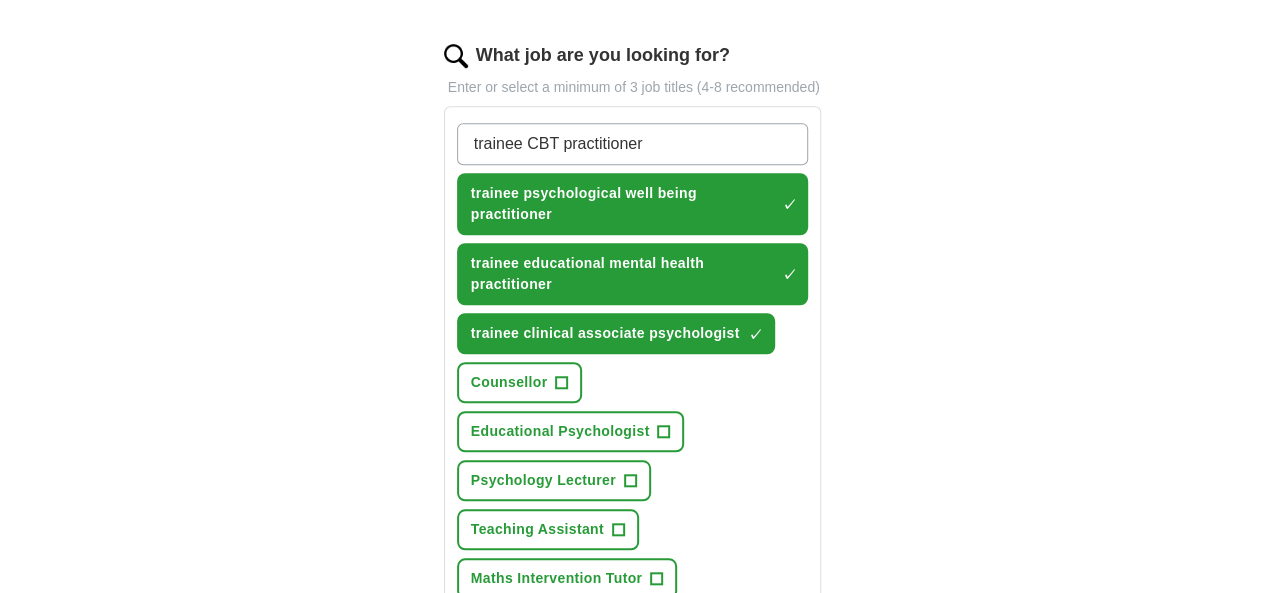 type on "trainee CBT practitioner" 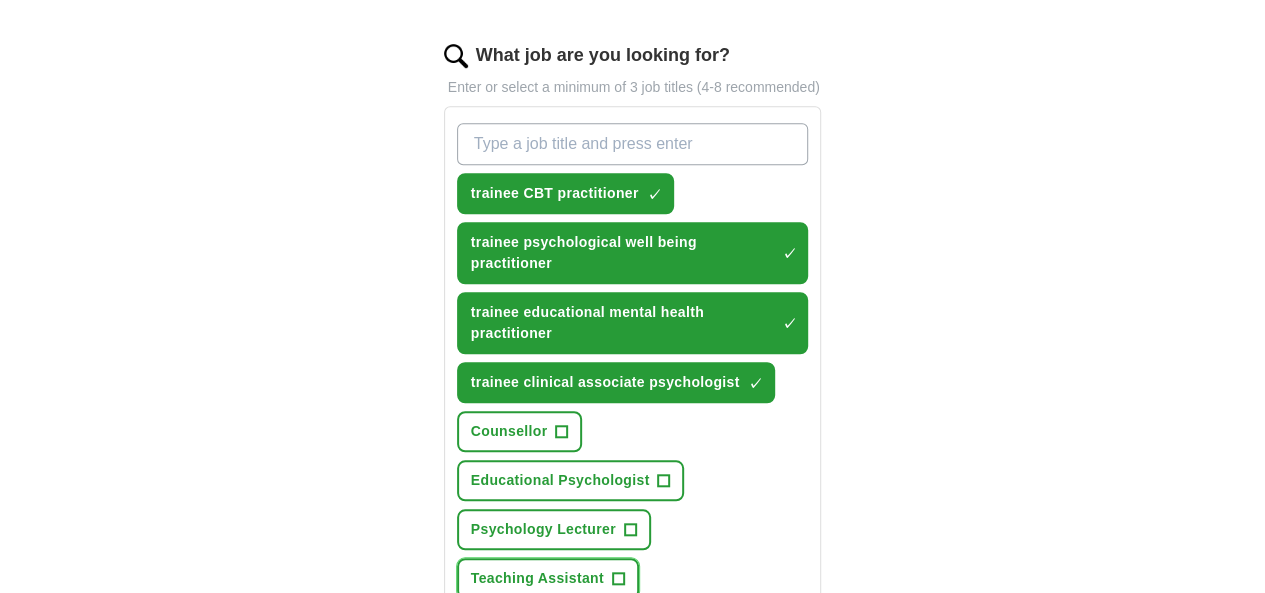 click on "+" at bounding box center [618, 579] 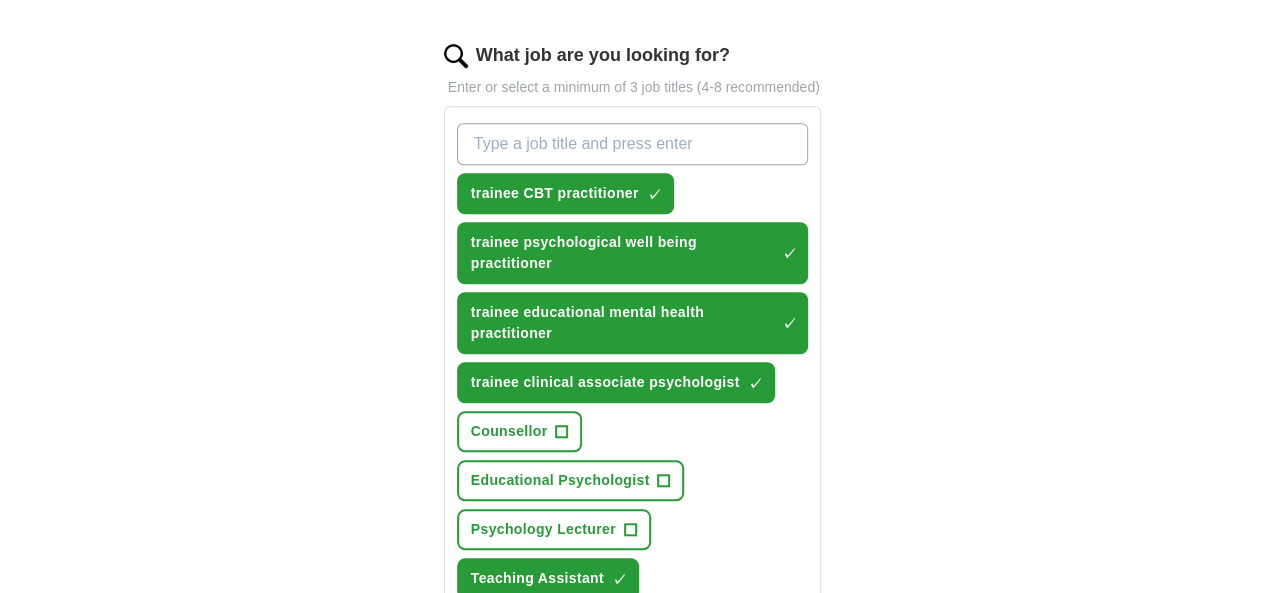 click on "Research Assistant" at bounding box center (539, 774) 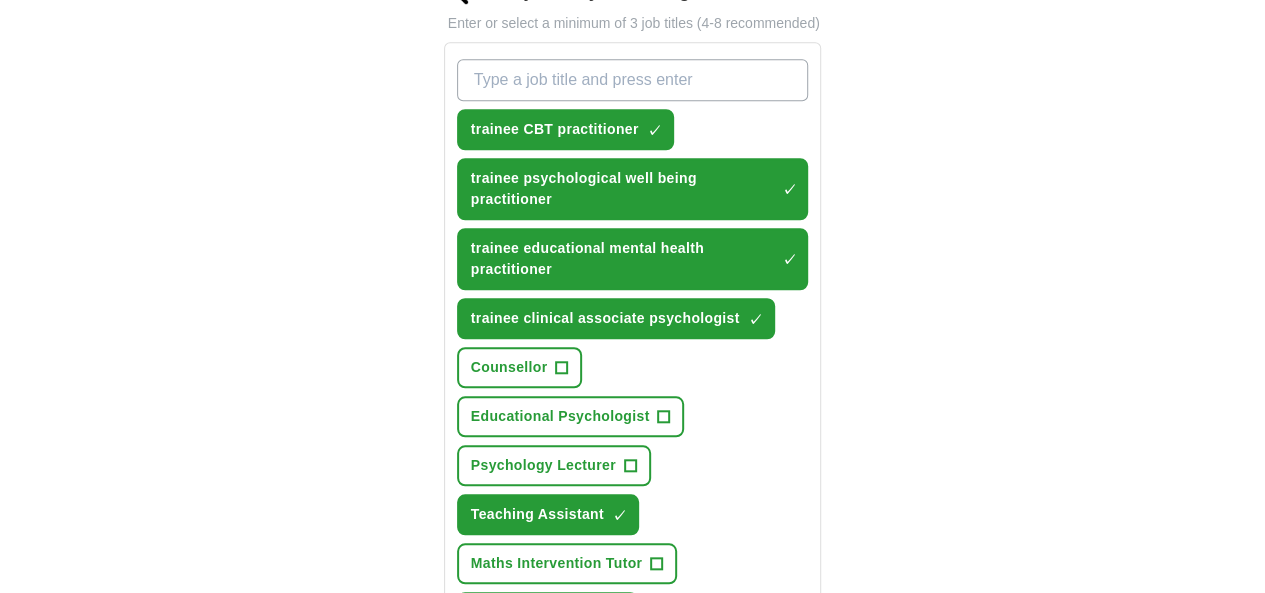 scroll, scrollTop: 734, scrollLeft: 0, axis: vertical 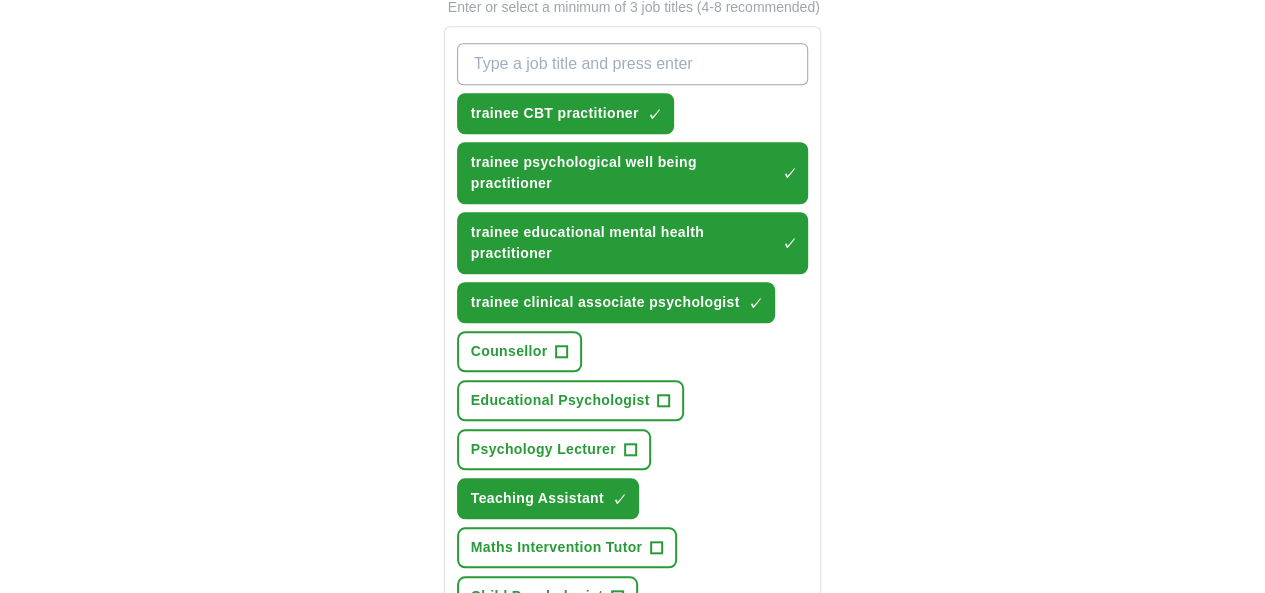 click on "Assistant Psychologist" at bounding box center (552, 645) 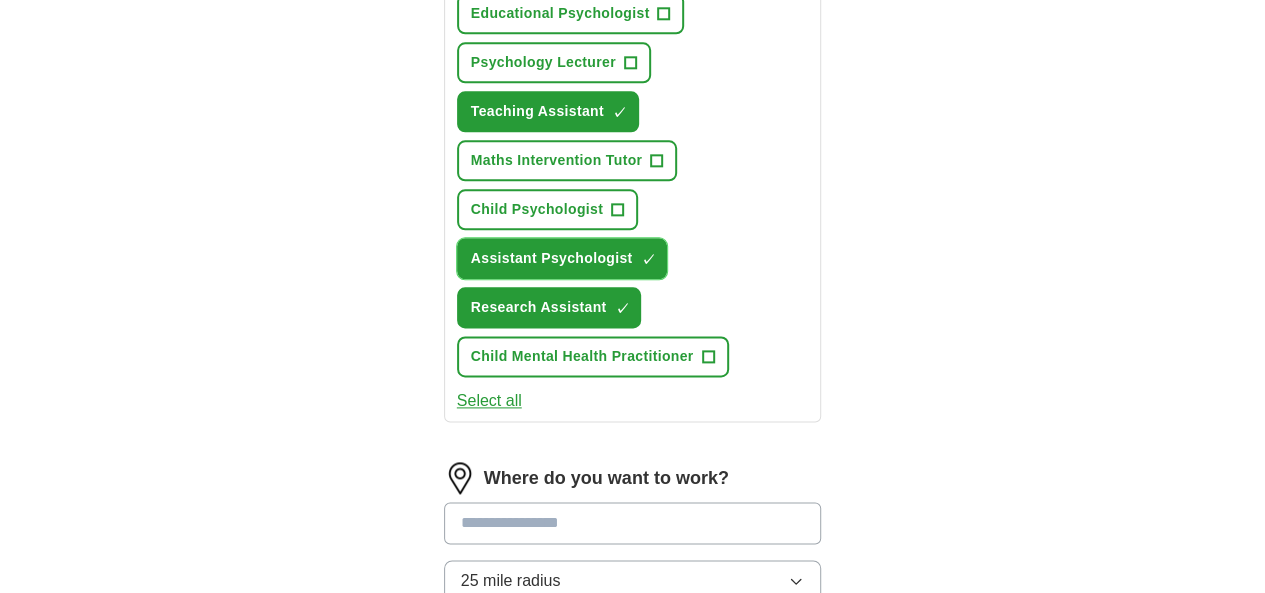 scroll, scrollTop: 1187, scrollLeft: 0, axis: vertical 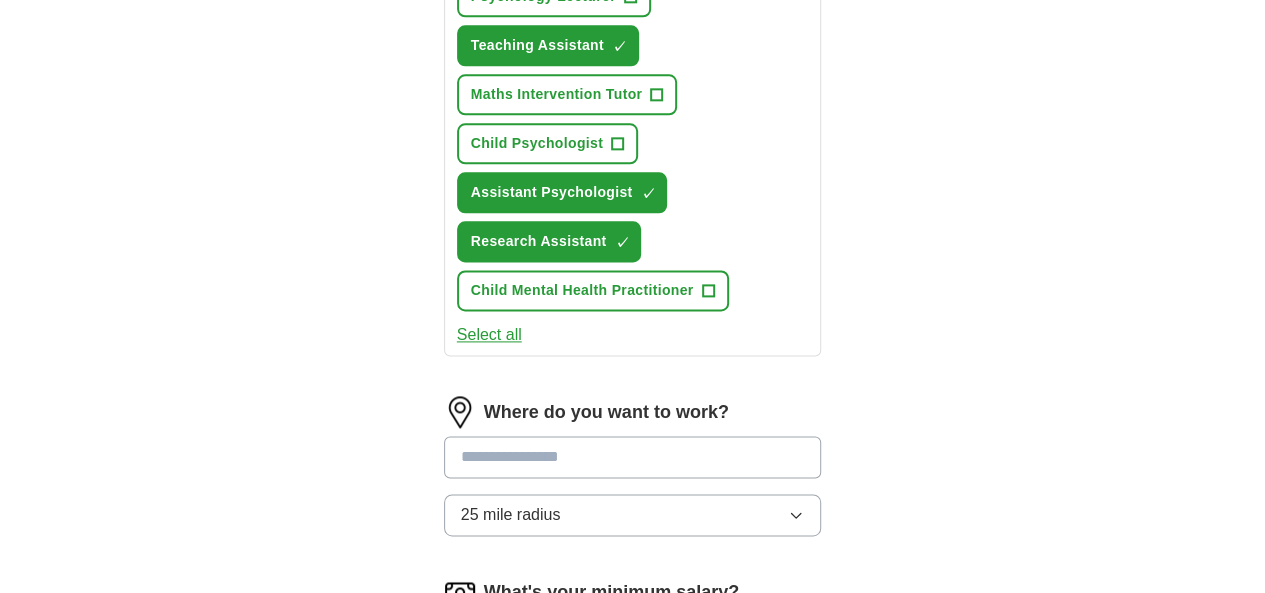 click at bounding box center [633, 457] 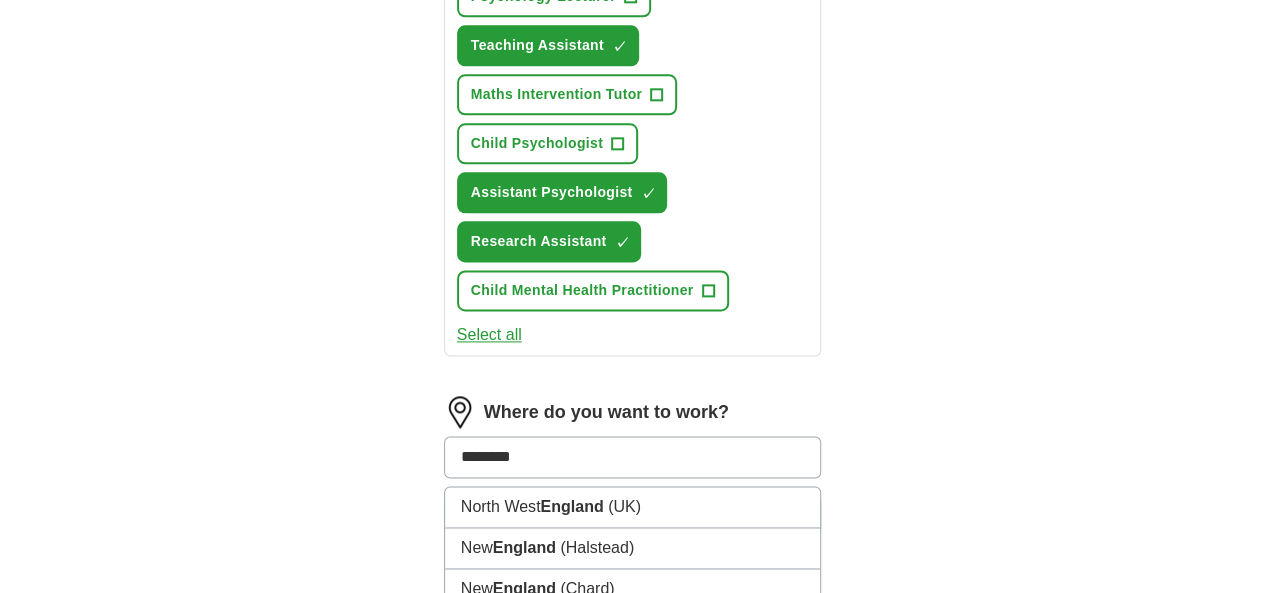 type on "*******" 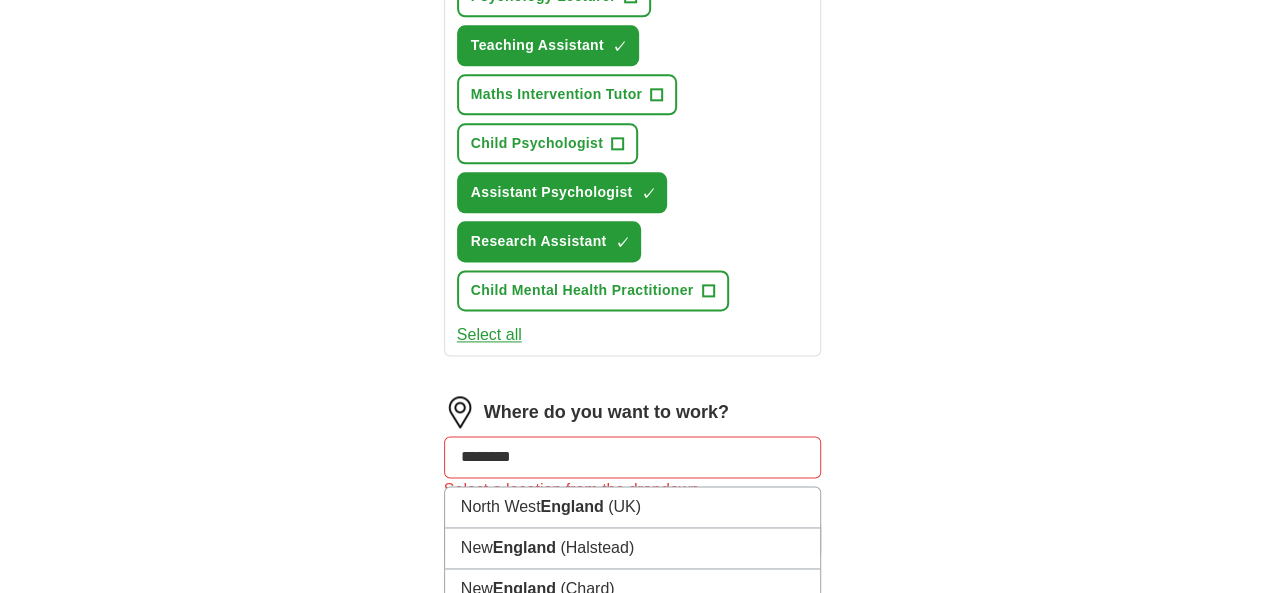 click on "ApplyIQ Let  ApplyIQ  do the hard work of searching and applying for jobs. Just tell us what you're looking for, and we'll do the rest. Select a CV CV1.docx 11/07/2025, 10:47 Upload a different  CV By uploading your  CV  you agree to our   T&Cs   and   Privacy Notice . First Name ******** Last Name ****** What job are you looking for? Enter or select a minimum of 3 job titles (4-8 recommended) trainee CBT practitioner  ✓ × trainee psychological well being practitioner  ✓ × trainee educational mental health practitioner  ✓ × trainee clinical associate psychologist  ✓ × Counsellor + Educational Psychologist + Psychology Lecturer + Teaching Assistant ✓ × Maths Intervention Tutor + Child Psychologist + Assistant Psychologist ✓ × Research Assistant ✓ × Child Mental Health Practitioner + Select all Where do you want to work? ******* North West  England   (UK) New  England   (Halstead) New  England   (Chard) NW  England   (UK) SE  England   (UK) Eastern  England   (UK) SW  England   (UK) NE" at bounding box center (633, -35) 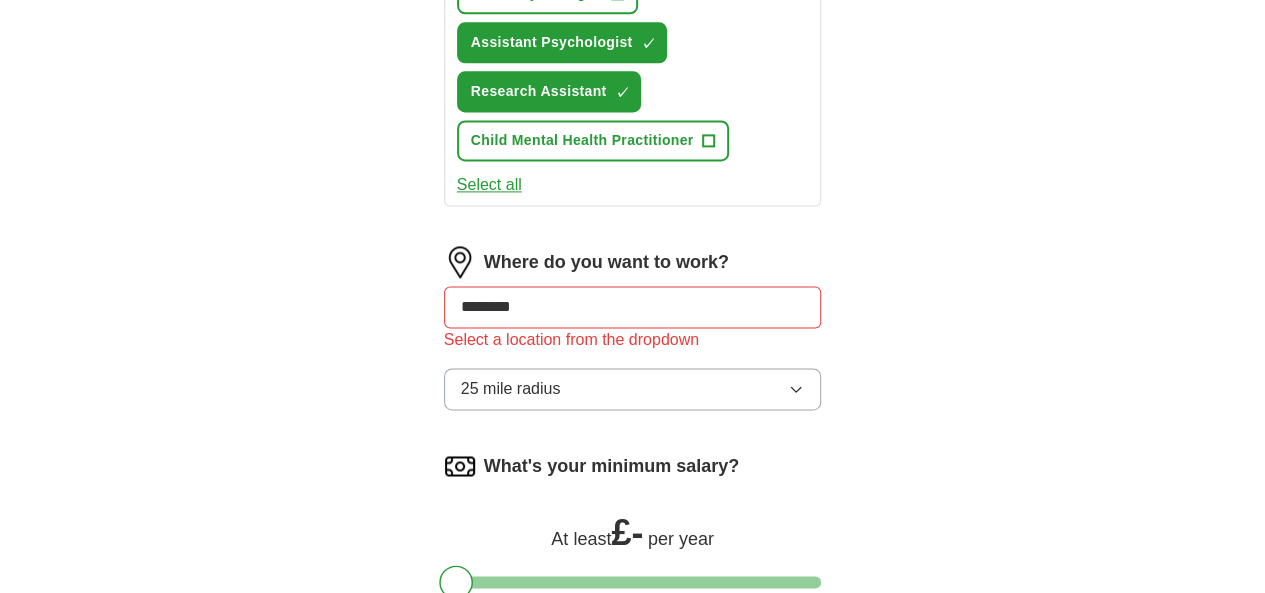 scroll, scrollTop: 1347, scrollLeft: 0, axis: vertical 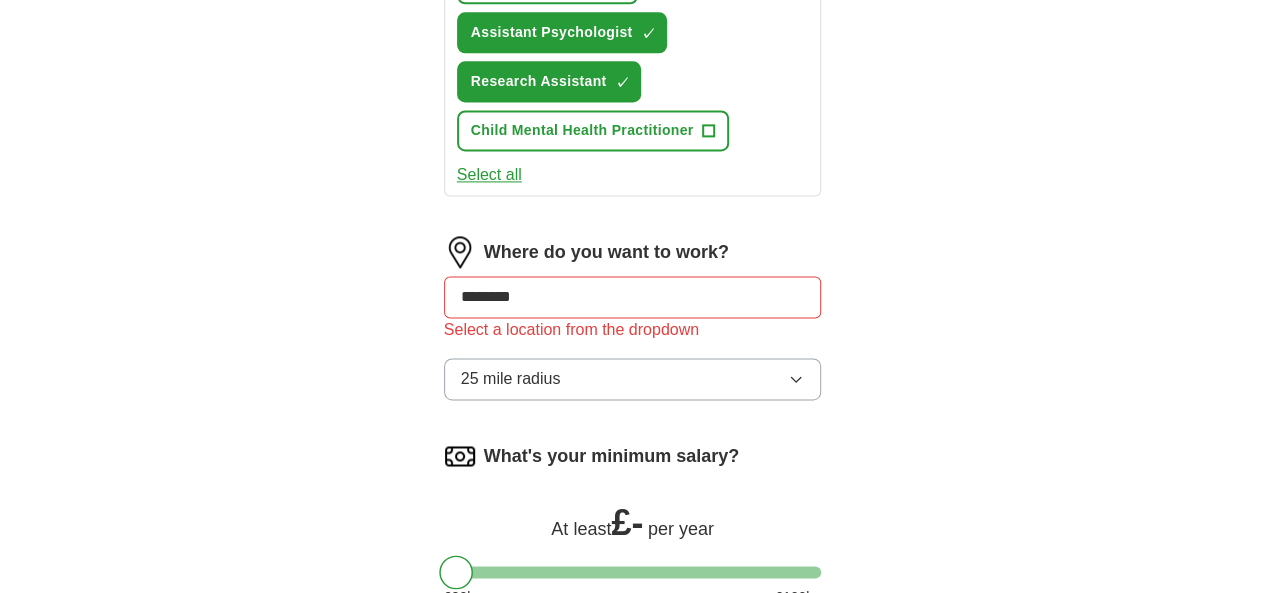 click at bounding box center (456, 572) 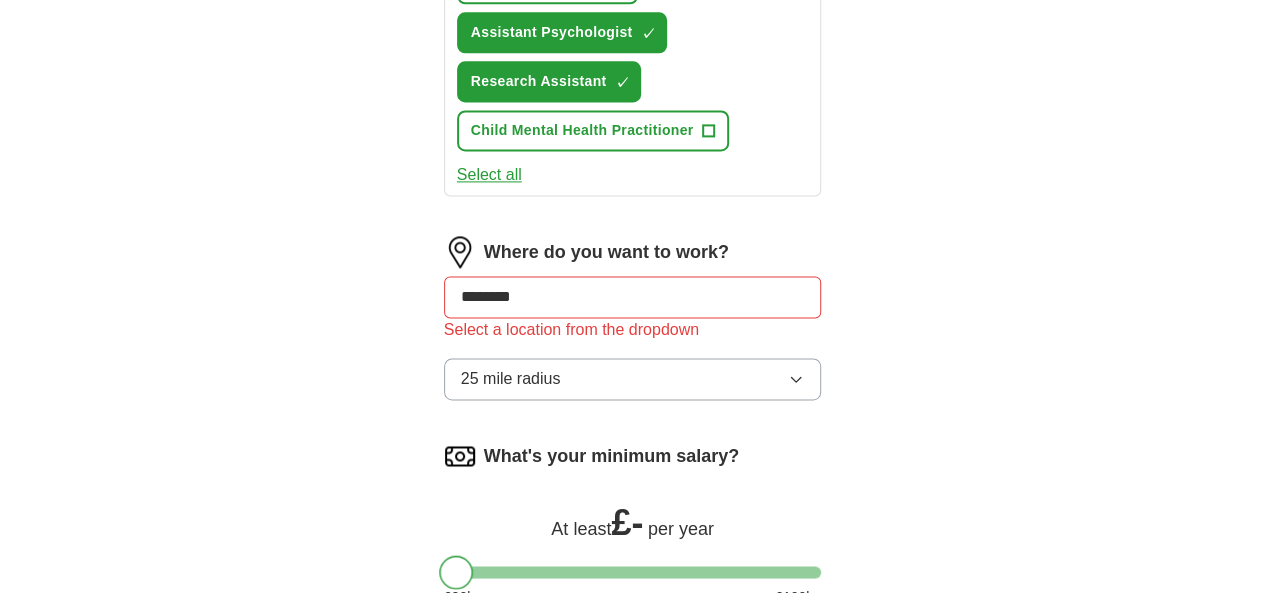 click at bounding box center [456, 572] 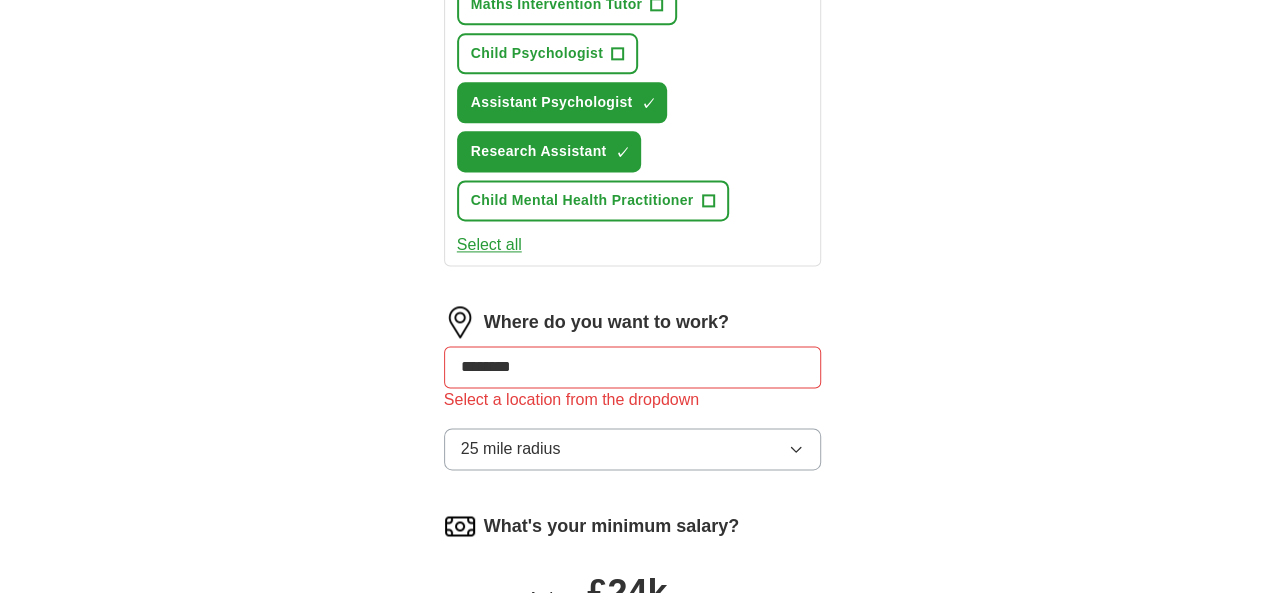 scroll, scrollTop: 1267, scrollLeft: 0, axis: vertical 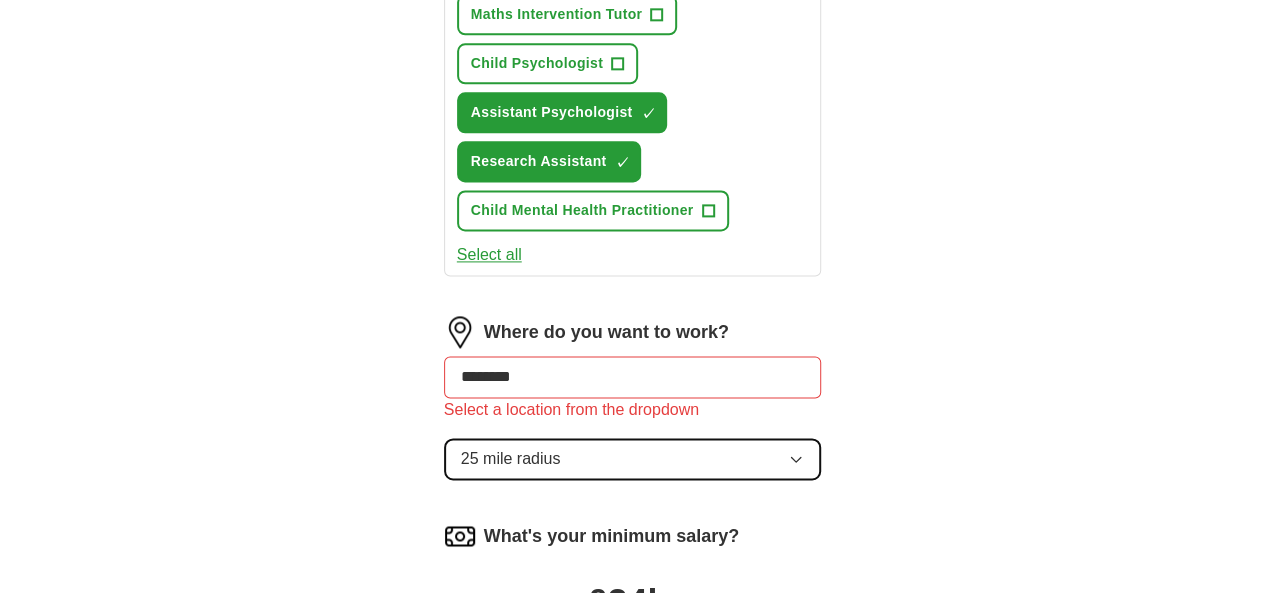 click on "25 mile radius" at bounding box center [633, 459] 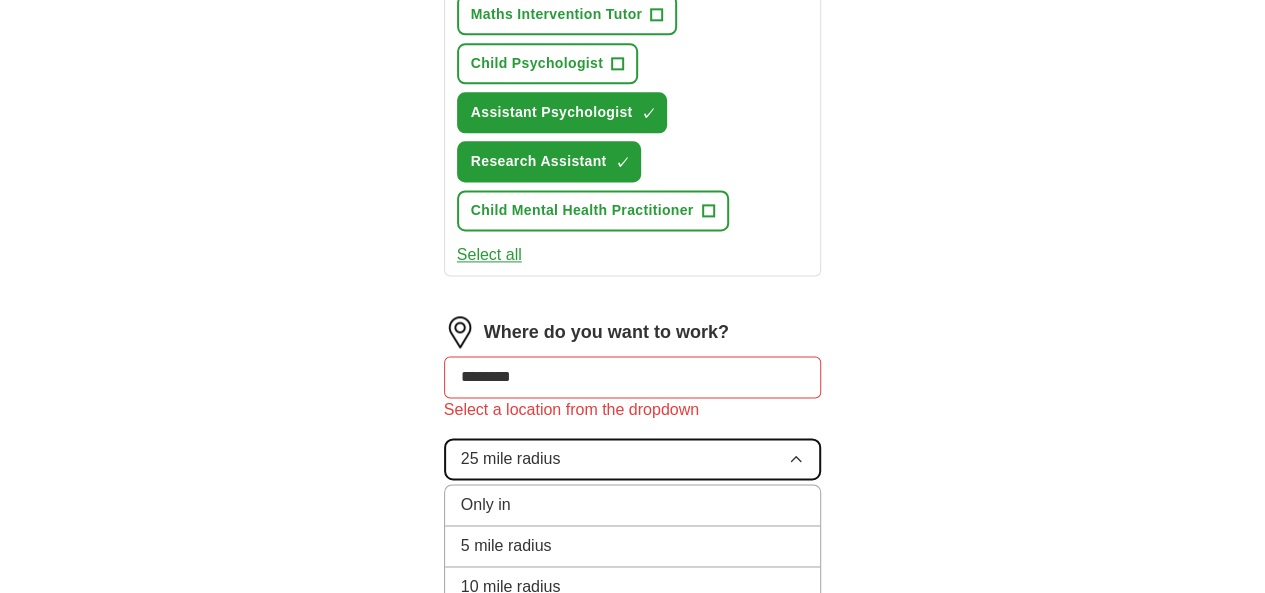 click on "25 mile radius" at bounding box center (633, 459) 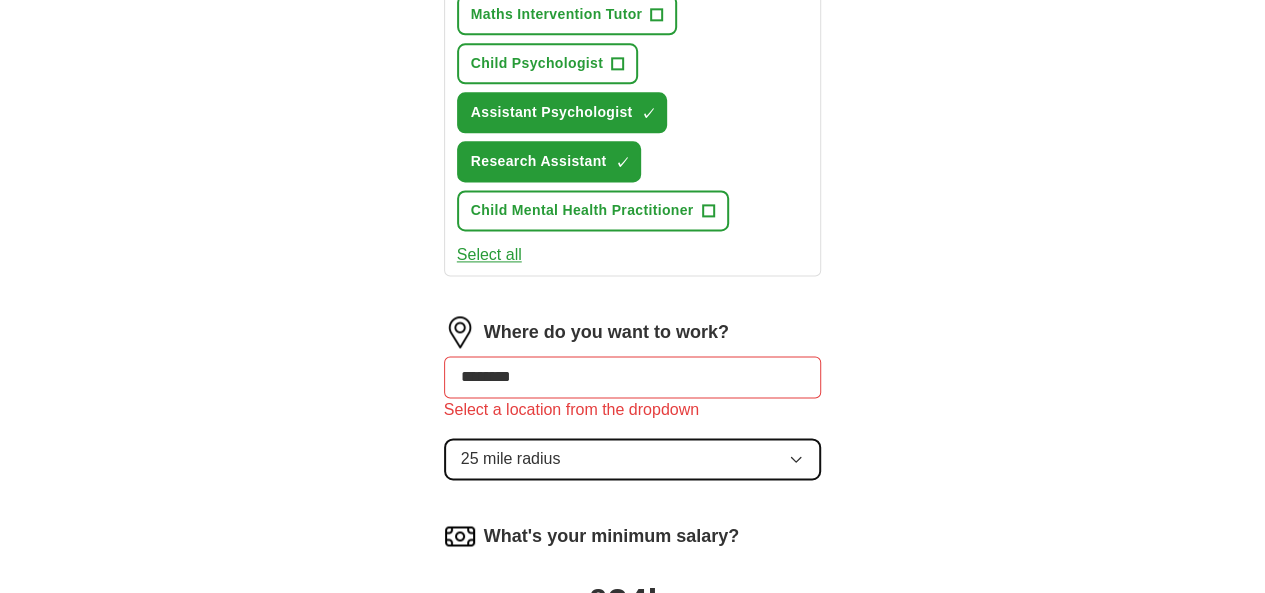 click on "25 mile radius" at bounding box center (633, 459) 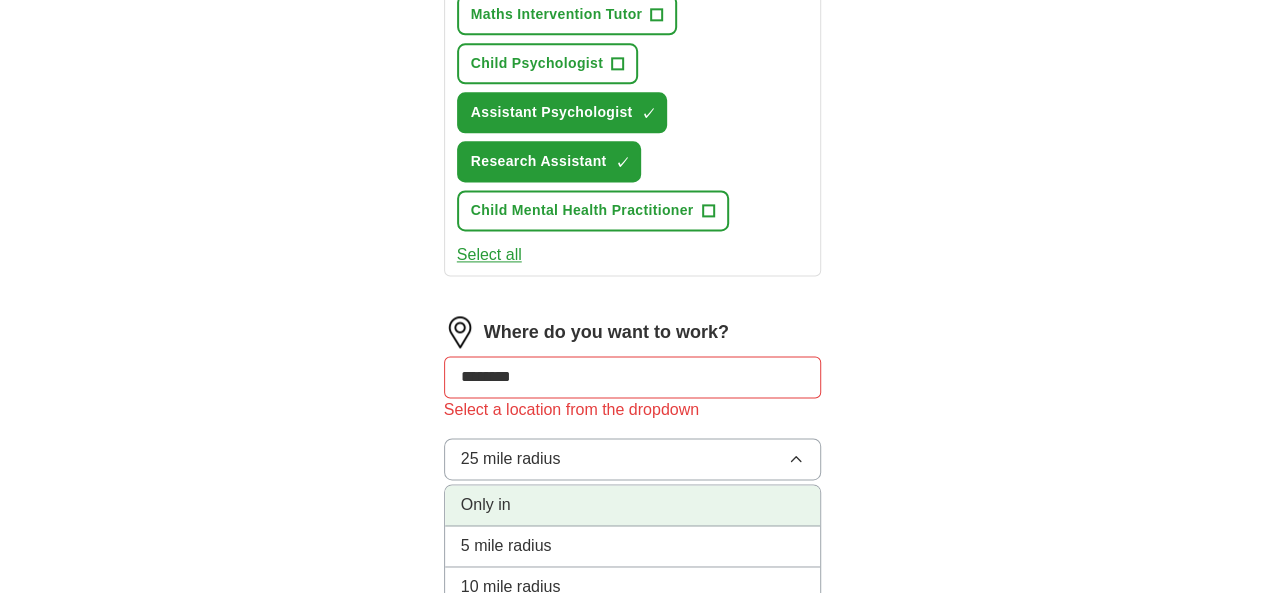 click on "Only in" at bounding box center [633, 505] 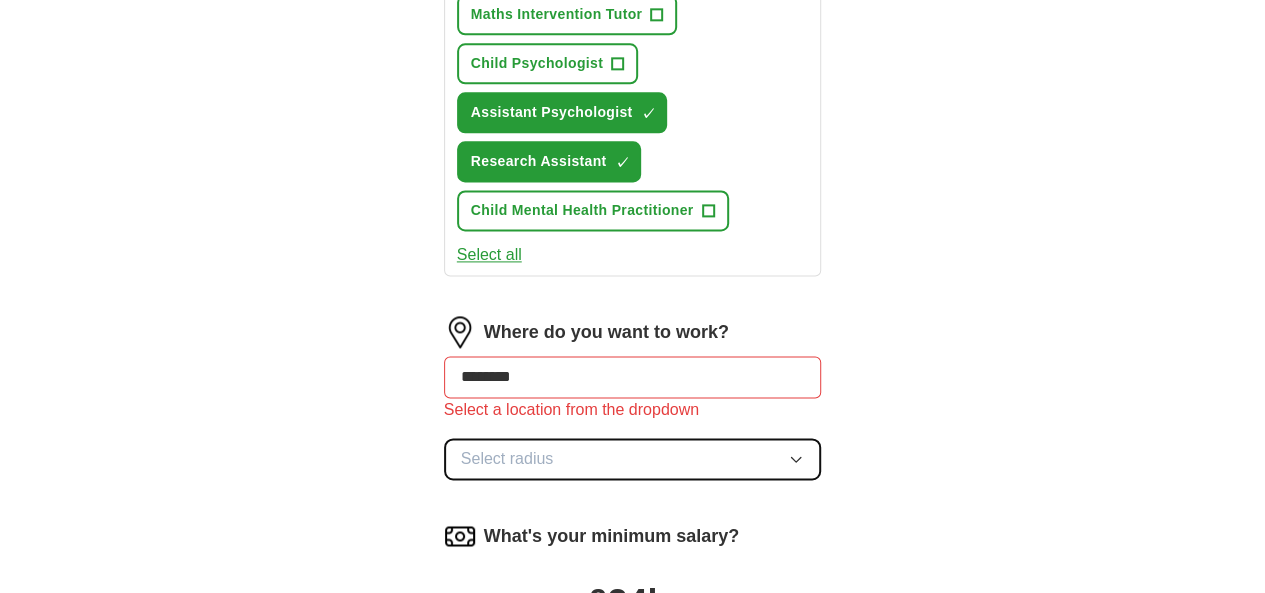 click on "Select radius" at bounding box center (507, 459) 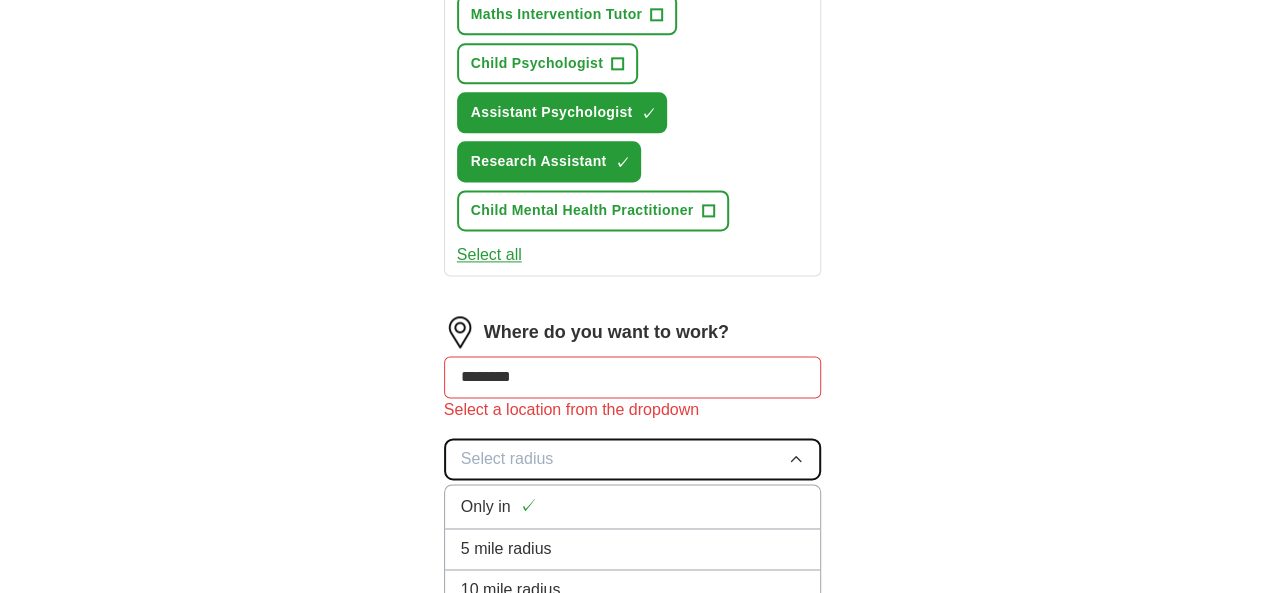 click on "Select radius" at bounding box center [507, 459] 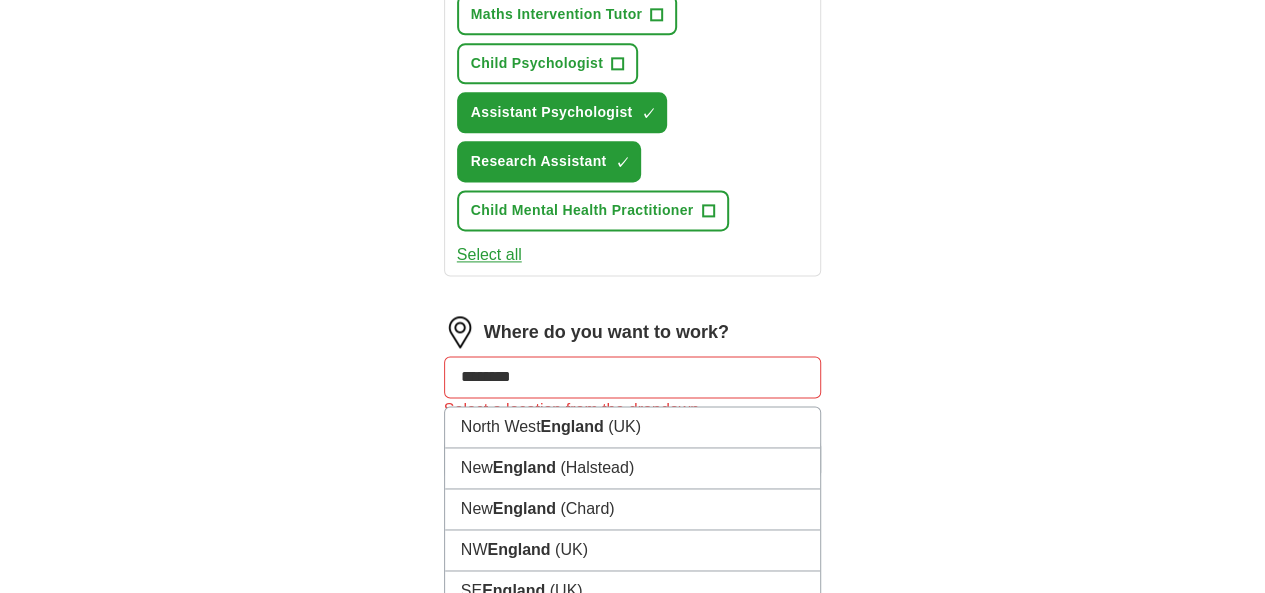 click on "*******" at bounding box center (633, 377) 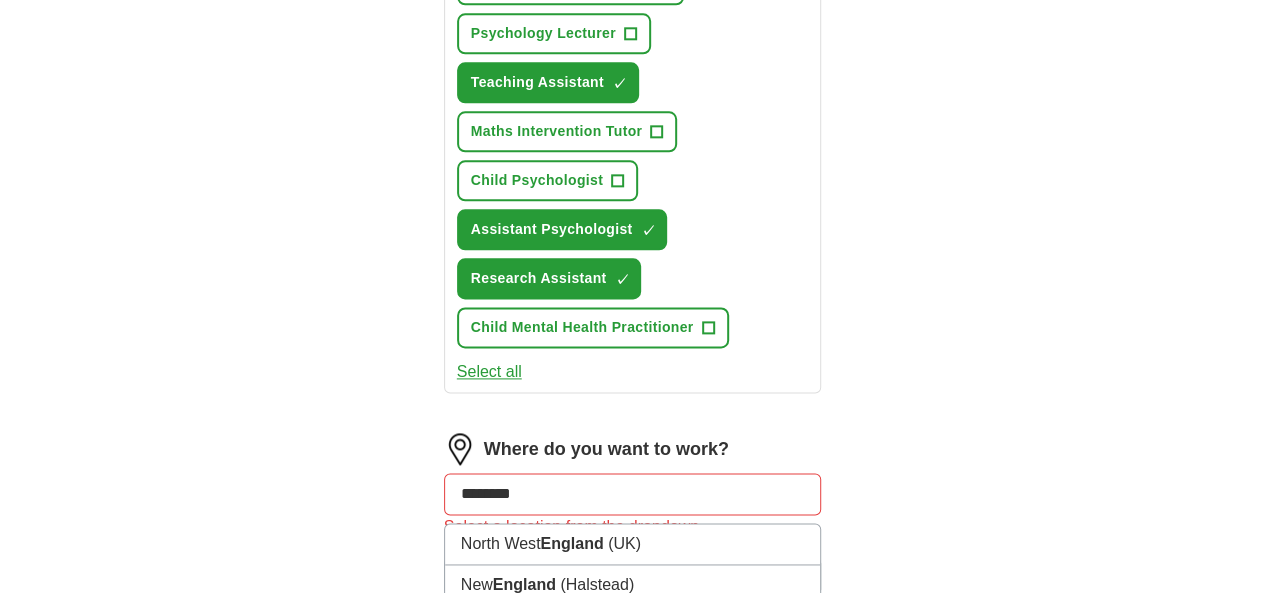 scroll, scrollTop: 1188, scrollLeft: 0, axis: vertical 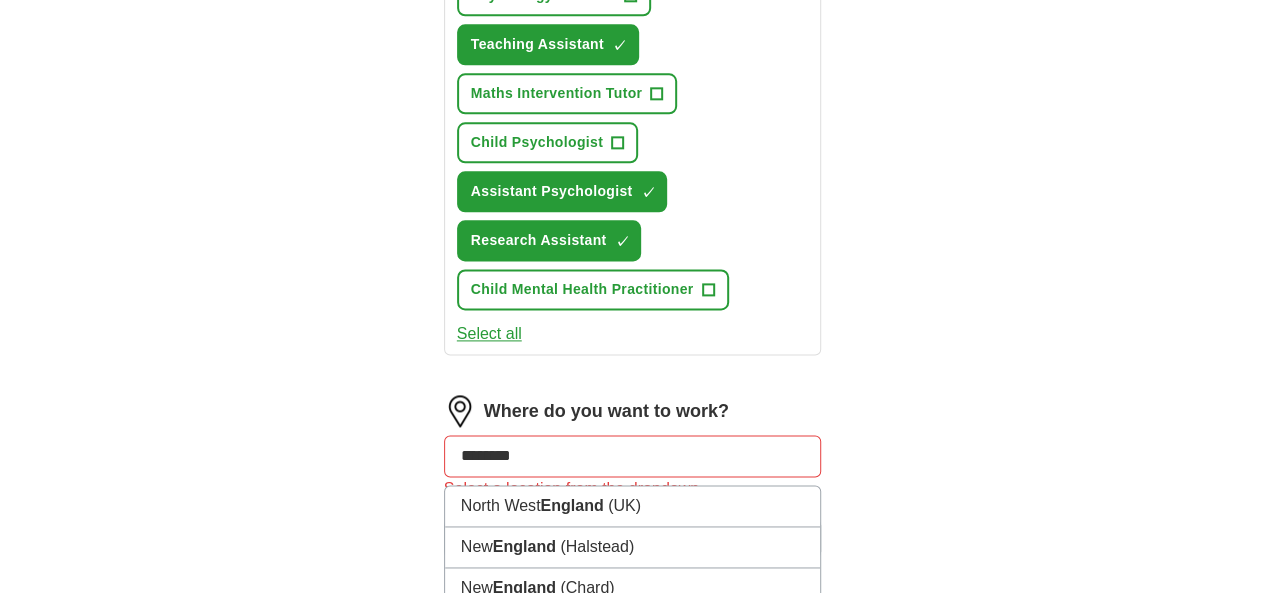 click on "Let  ApplyIQ  do the hard work of searching and applying for jobs. Just tell us what you're looking for, and we'll do the rest. Select a CV CV1.docx 11/07/2025, 10:47 Upload a different  CV By uploading your  CV  you agree to our   T&Cs   and   Privacy Notice . First Name ******** Last Name ****** What job are you looking for? Enter or select a minimum of 3 job titles (4-8 recommended) trainee CBT practitioner  ✓ × trainee psychological well being practitioner  ✓ × trainee educational mental health practitioner  ✓ × trainee clinical associate psychologist  ✓ × Counsellor + Educational Psychologist + Psychology Lecturer + Teaching Assistant ✓ × Maths Intervention Tutor + Child Psychologist + Assistant Psychologist ✓ × Research Assistant ✓ × Child Mental Health Practitioner + Select all Where do you want to work? ******* North West  England   (UK) New  England   (Halstead) New  England   (Chard) NW  England   (UK) SE  England   (UK) Eastern  England   (UK) SW  England   (UK) NE  England" at bounding box center [633, -4] 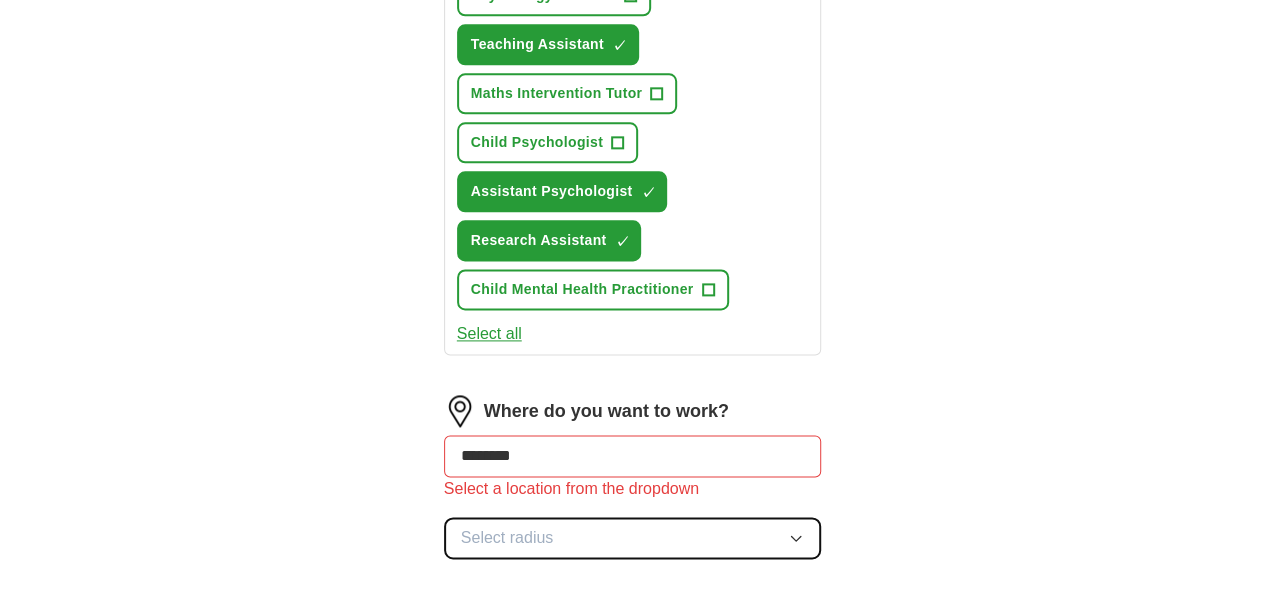 click on "Select radius" at bounding box center [633, 538] 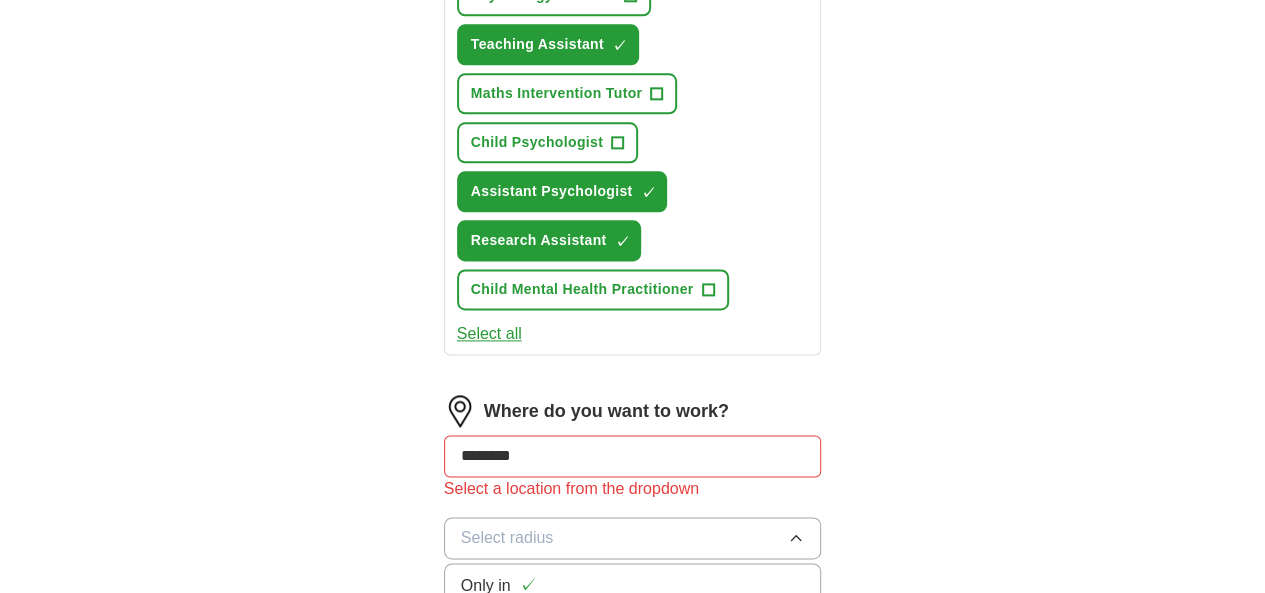 click on "25 mile radius" at bounding box center (633, 710) 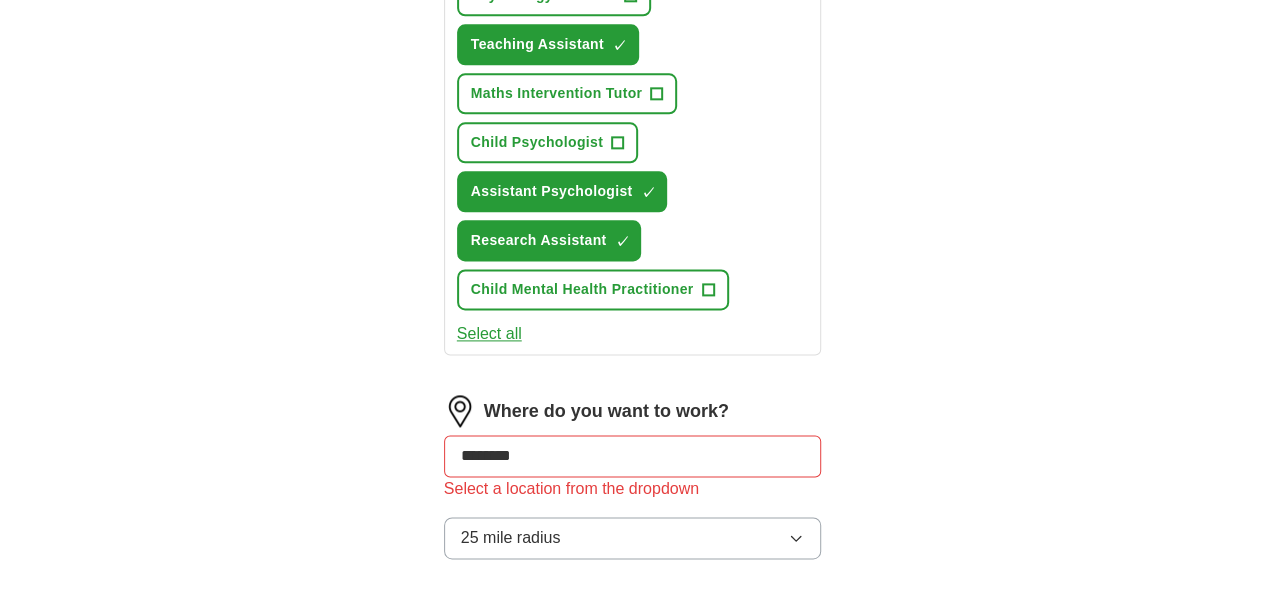 click on "ApplyIQ Let  ApplyIQ  do the hard work of searching and applying for jobs. Just tell us what you're looking for, and we'll do the rest. Select a CV CV1.docx 11/07/2025, 10:47 Upload a different  CV By uploading your  CV  you agree to our   T&Cs   and   Privacy Notice . First Name ******** Last Name ****** What job are you looking for? Enter or select a minimum of 3 job titles (4-8 recommended) trainee CBT practitioner  ✓ × trainee psychological well being practitioner  ✓ × trainee educational mental health practitioner  ✓ × trainee clinical associate psychologist  ✓ × Counsellor + Educational Psychologist + Psychology Lecturer + Teaching Assistant ✓ × Maths Intervention Tutor + Child Psychologist + Assistant Psychologist ✓ × Research Assistant ✓ × Child Mental Health Practitioner + Select all Where do you want to work? ******* Select a location from the dropdown 25 mile radius What's your minimum salary? At least  £ 24k   per year £ 20 k £ 100 k+ Please correct the following errors:" at bounding box center (633, -60) 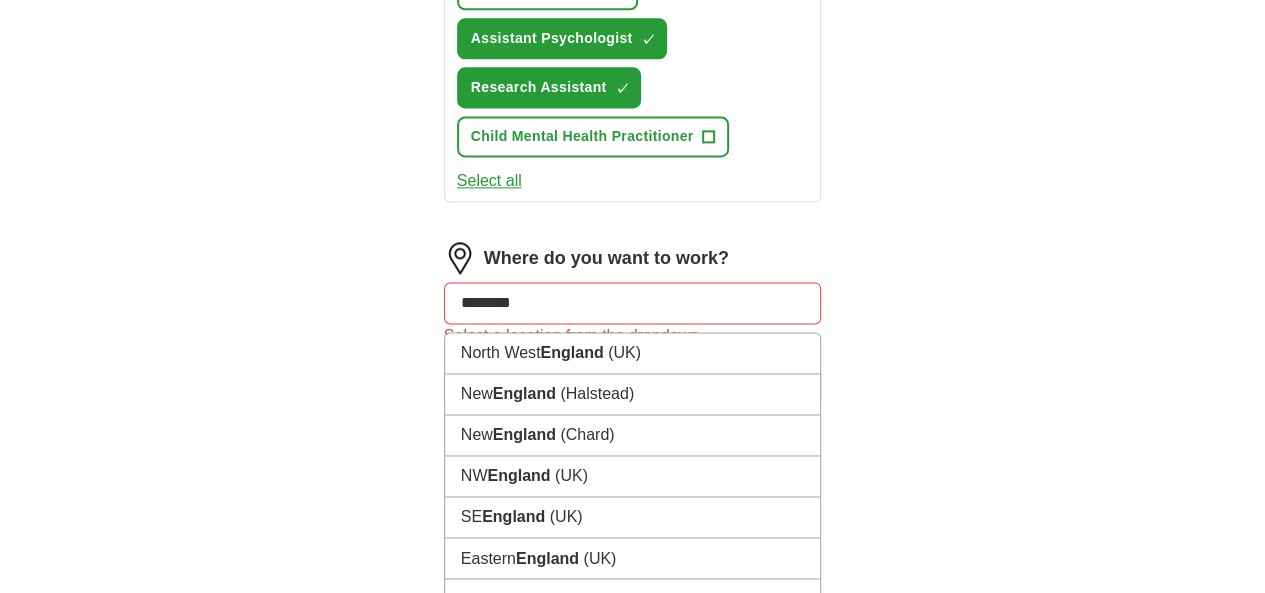 scroll, scrollTop: 1343, scrollLeft: 0, axis: vertical 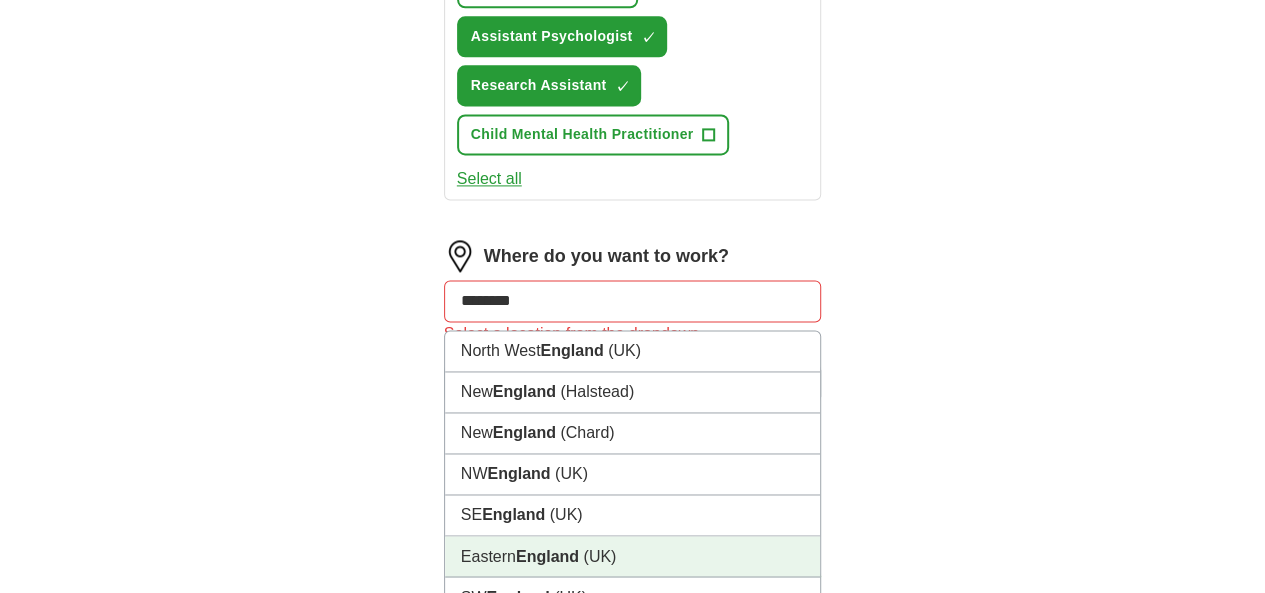 click on "Eastern  England   (UK)" at bounding box center (633, 556) 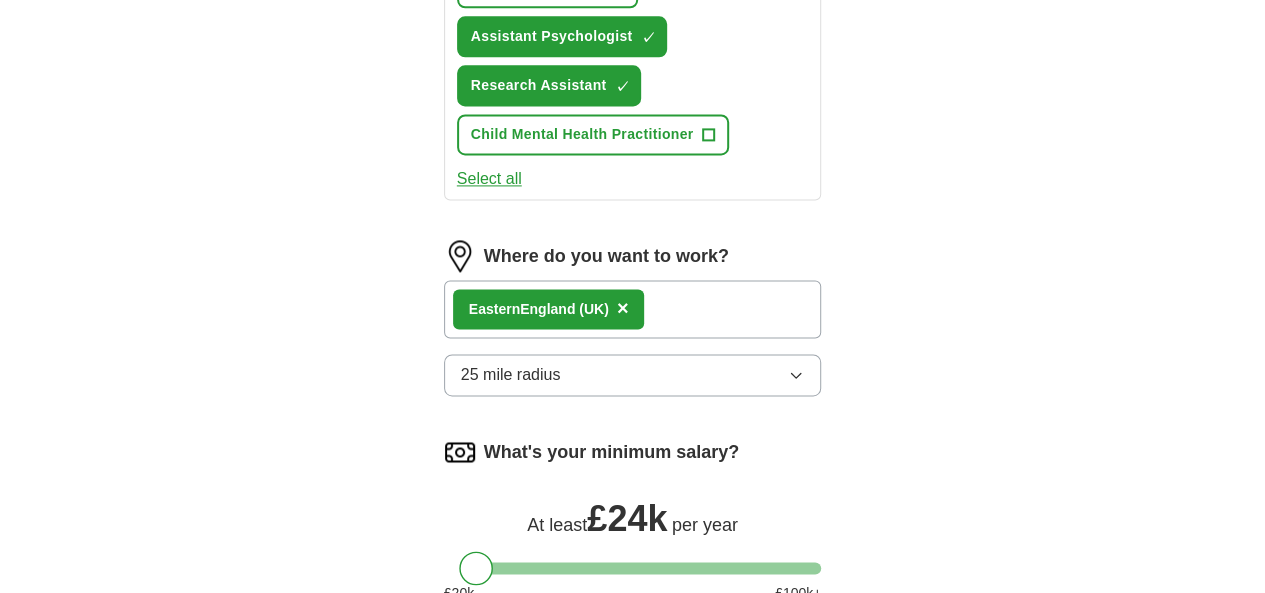 click on "Eastern  England   (UK) ×" at bounding box center [633, 309] 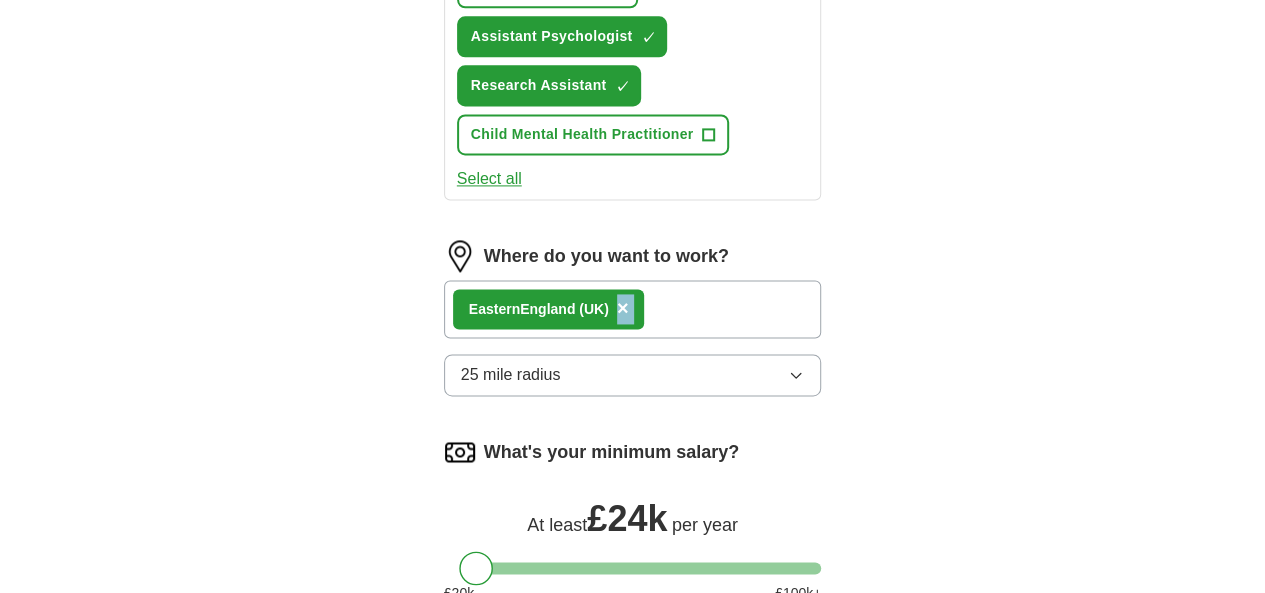 click on "Eastern  England   (UK) ×" at bounding box center (633, 309) 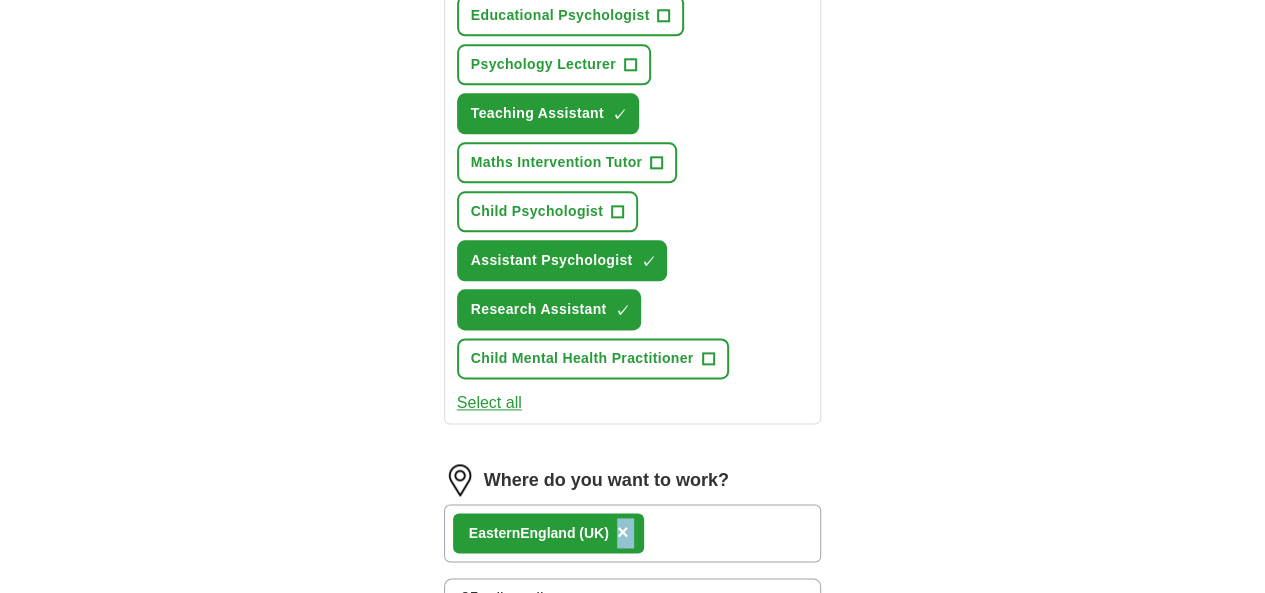 scroll, scrollTop: 1117, scrollLeft: 0, axis: vertical 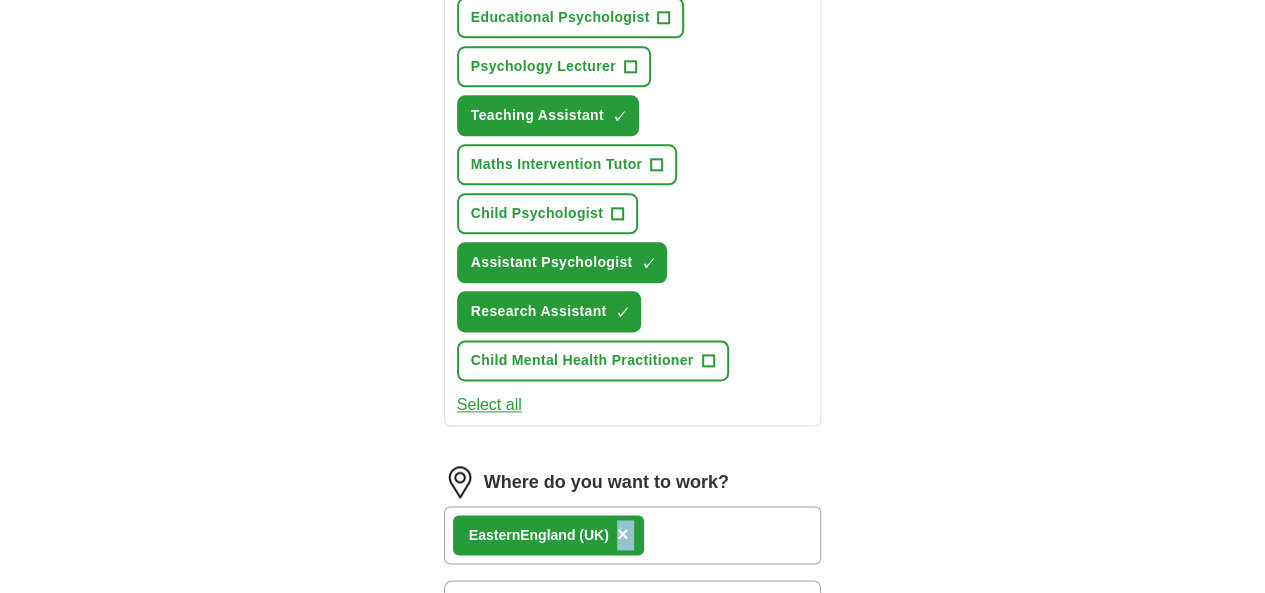 click on "Eastern  England   (UK) ×" at bounding box center [633, 535] 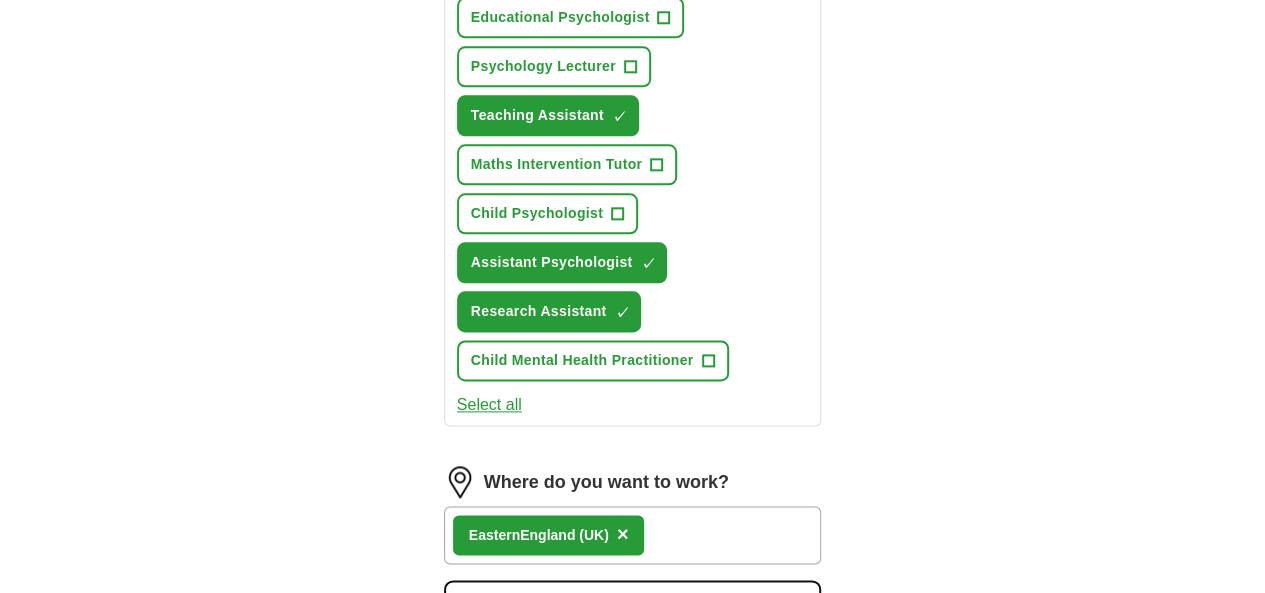 click on "25 mile radius" at bounding box center [633, 601] 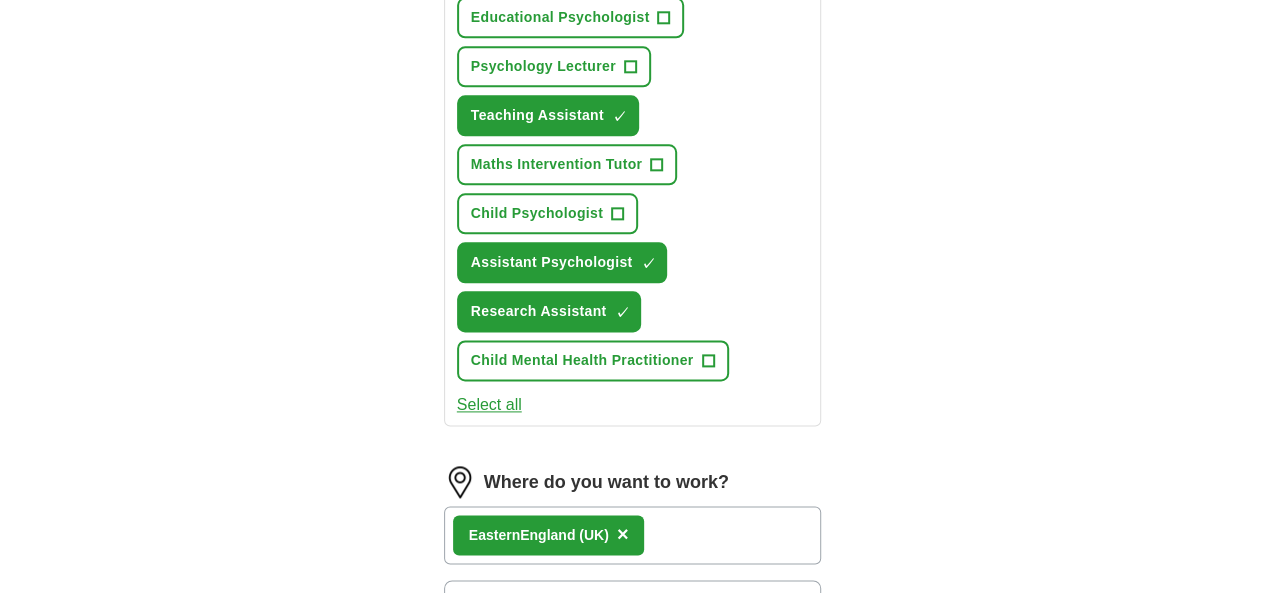 click on "50 mile radius" at bounding box center [633, 814] 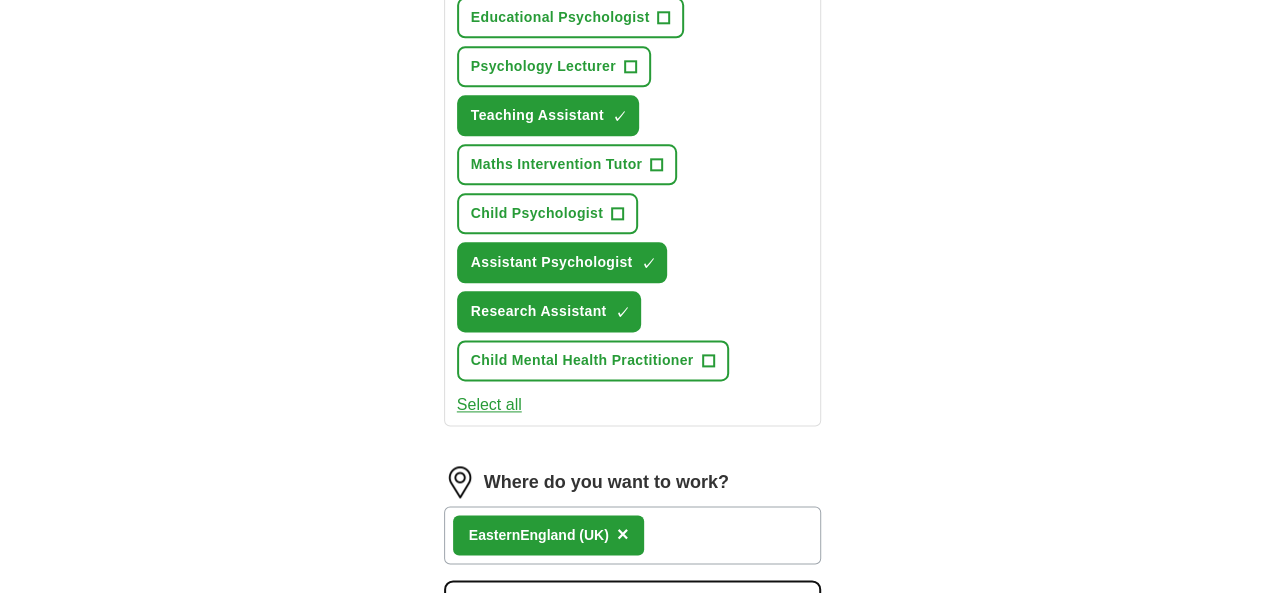 click on "50 mile radius" at bounding box center (633, 601) 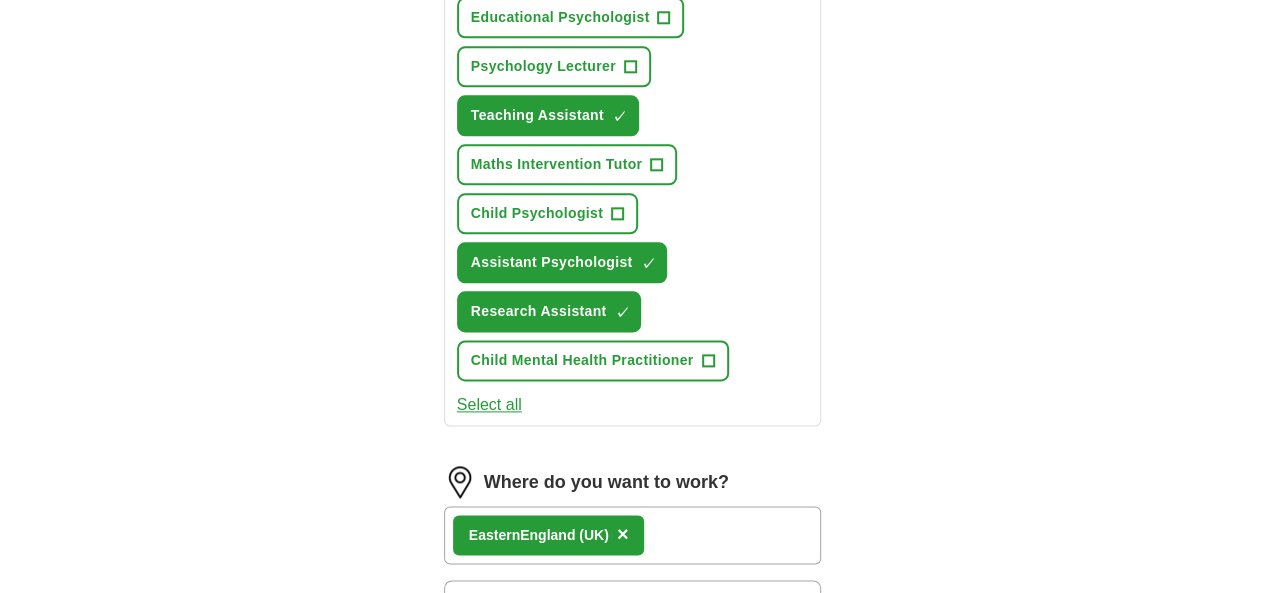 click on "Eastern  England   (UK) ×" at bounding box center (633, 535) 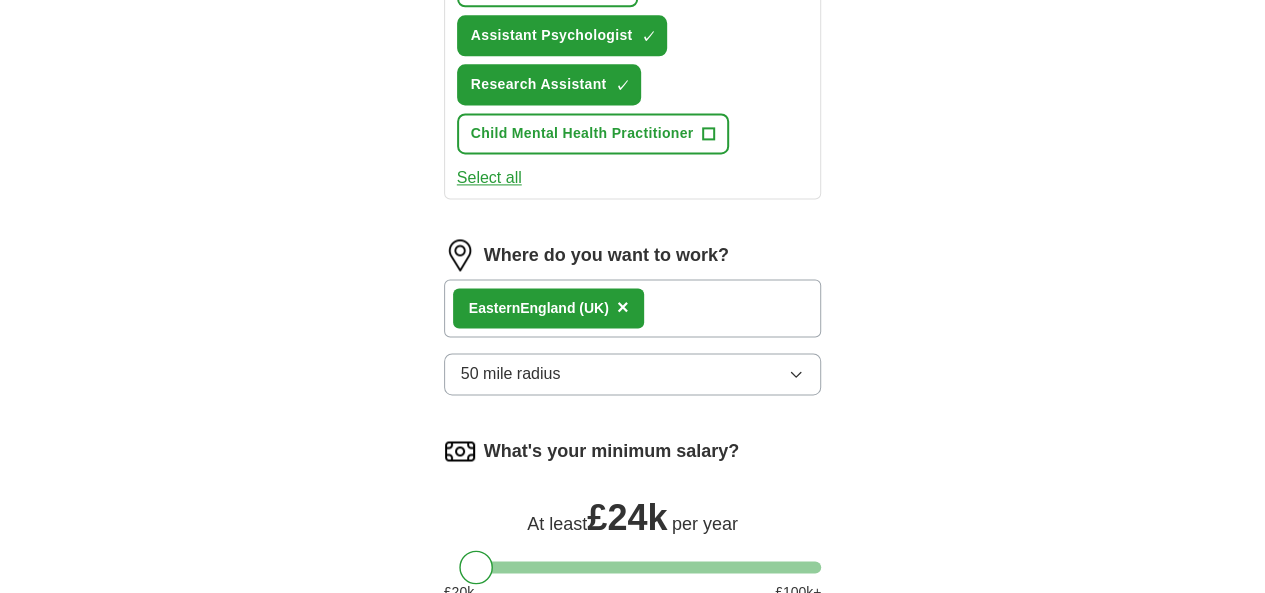 scroll, scrollTop: 1431, scrollLeft: 0, axis: vertical 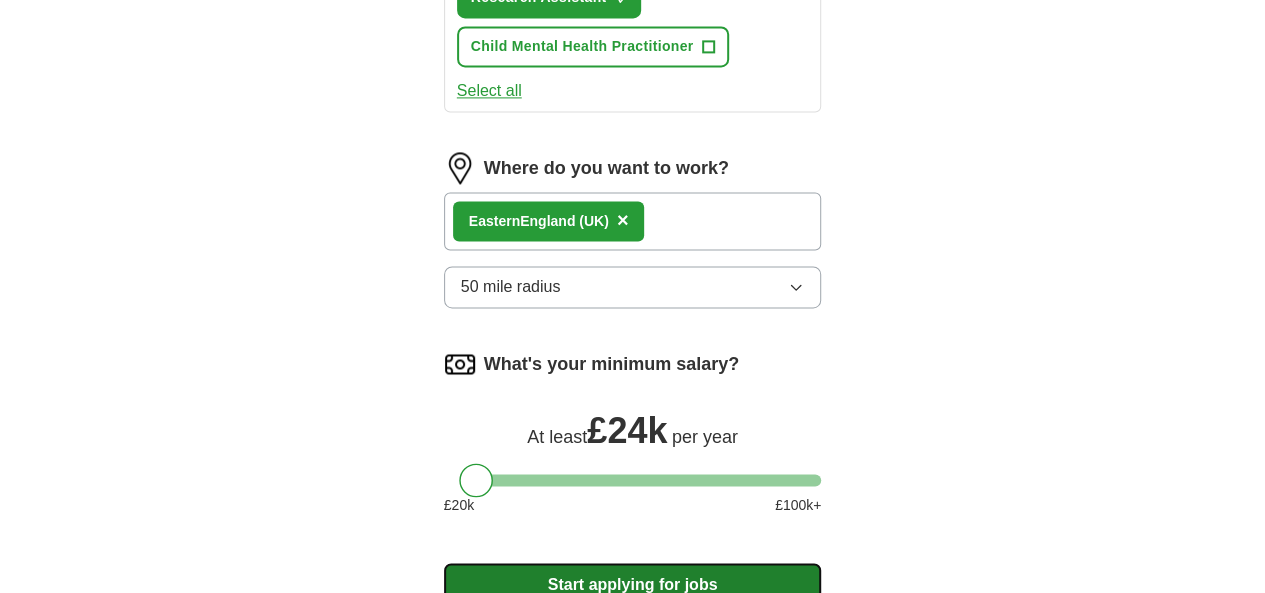 click on "Start applying for jobs" at bounding box center (633, 584) 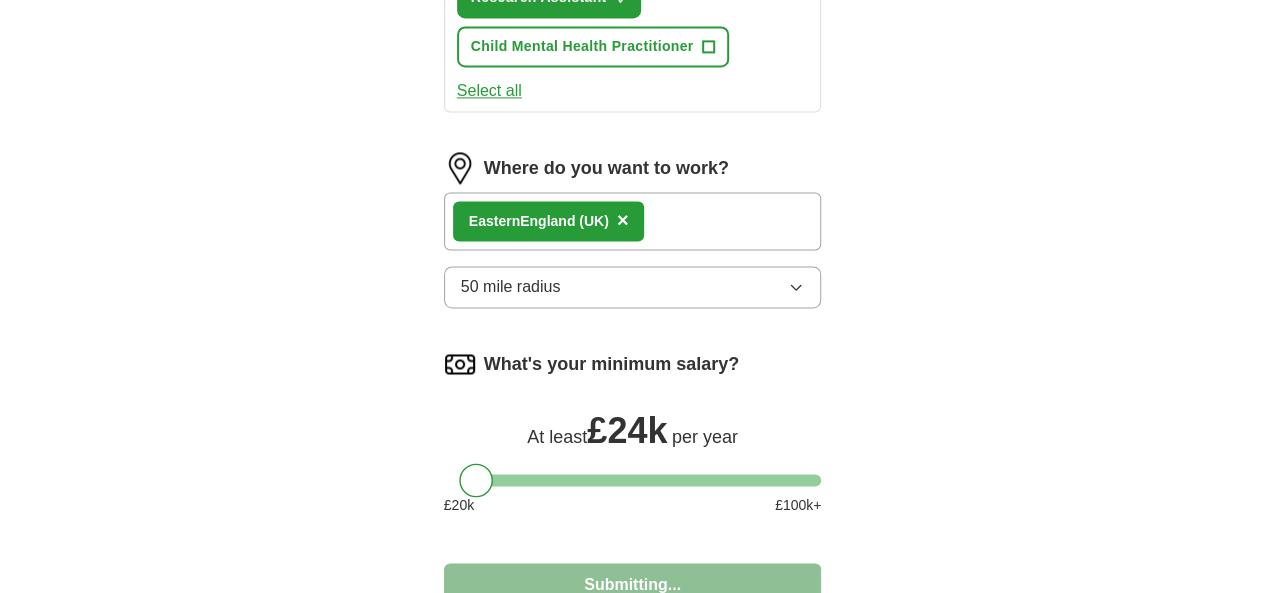 select on "**" 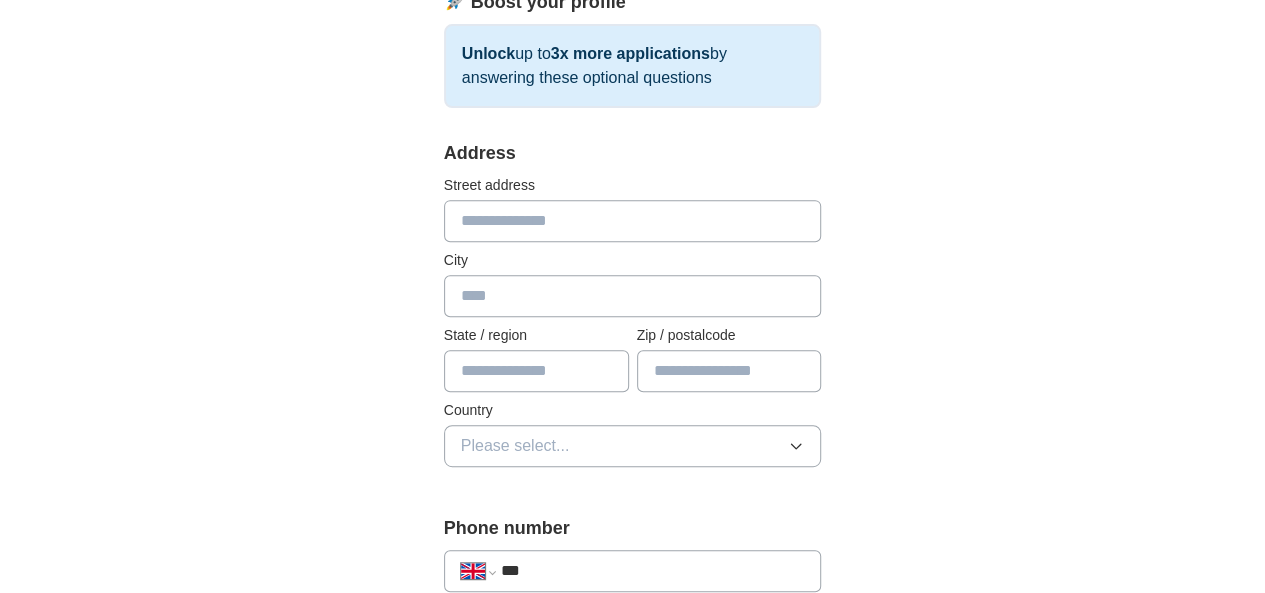 scroll, scrollTop: 332, scrollLeft: 0, axis: vertical 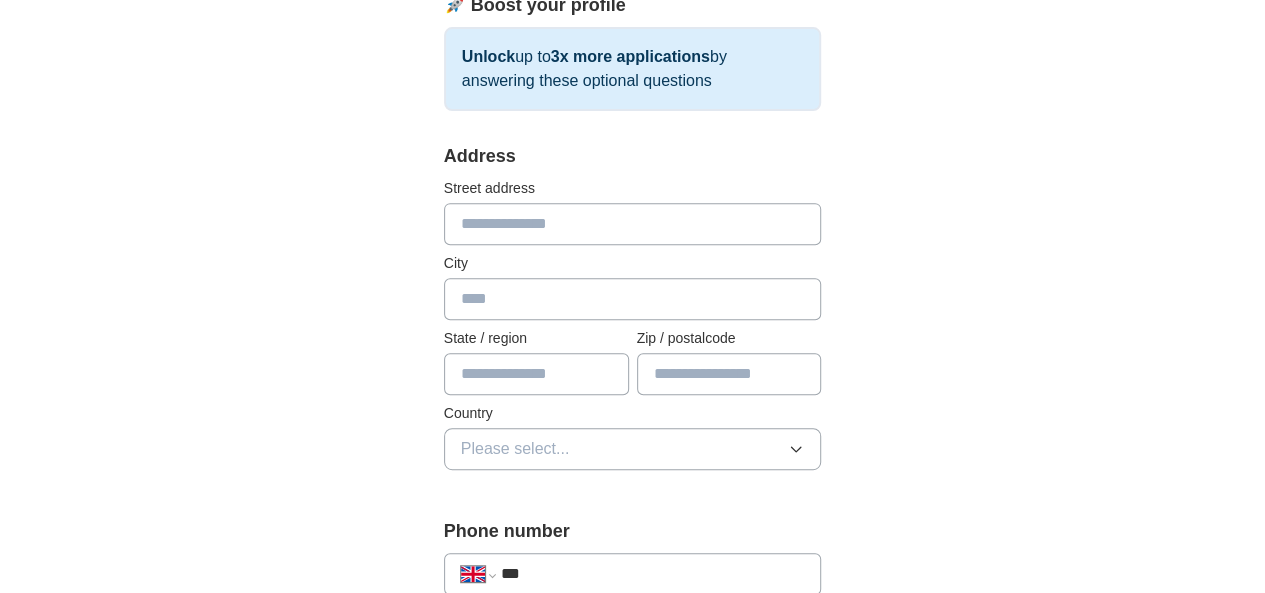 click at bounding box center (633, 224) 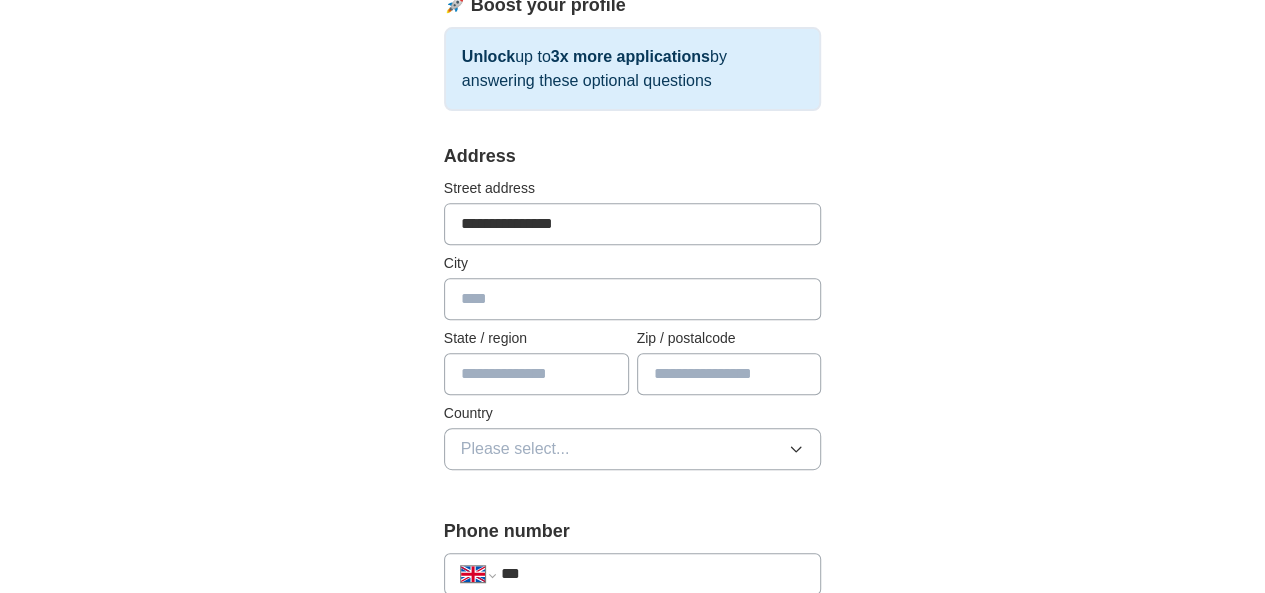 type on "******" 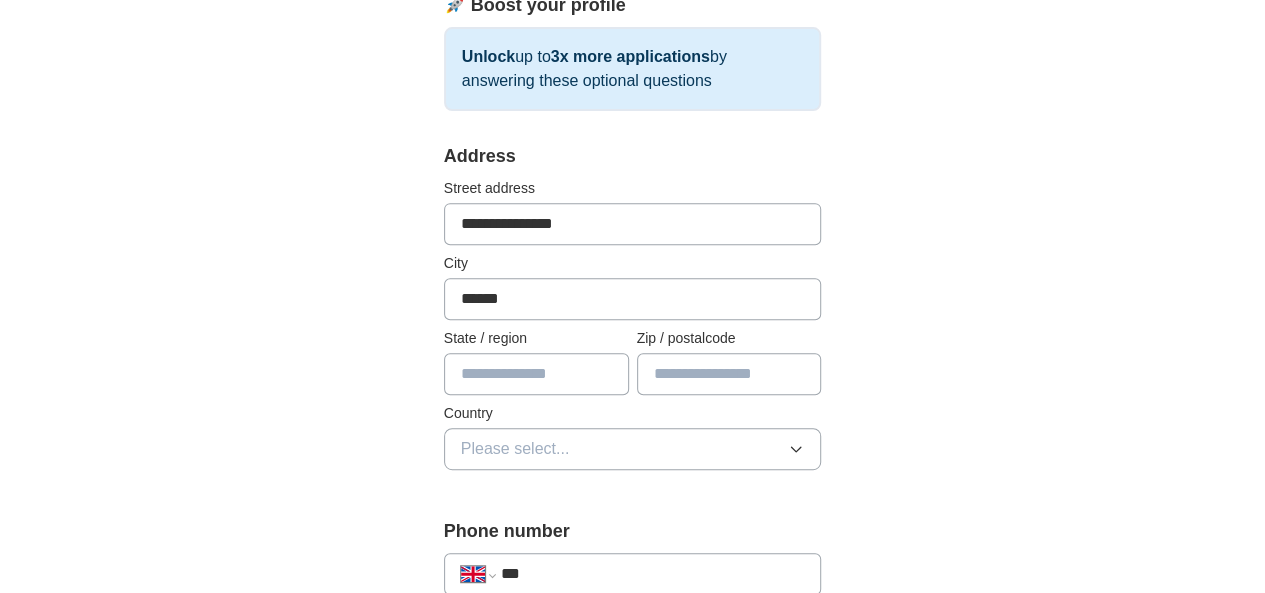 type on "**********" 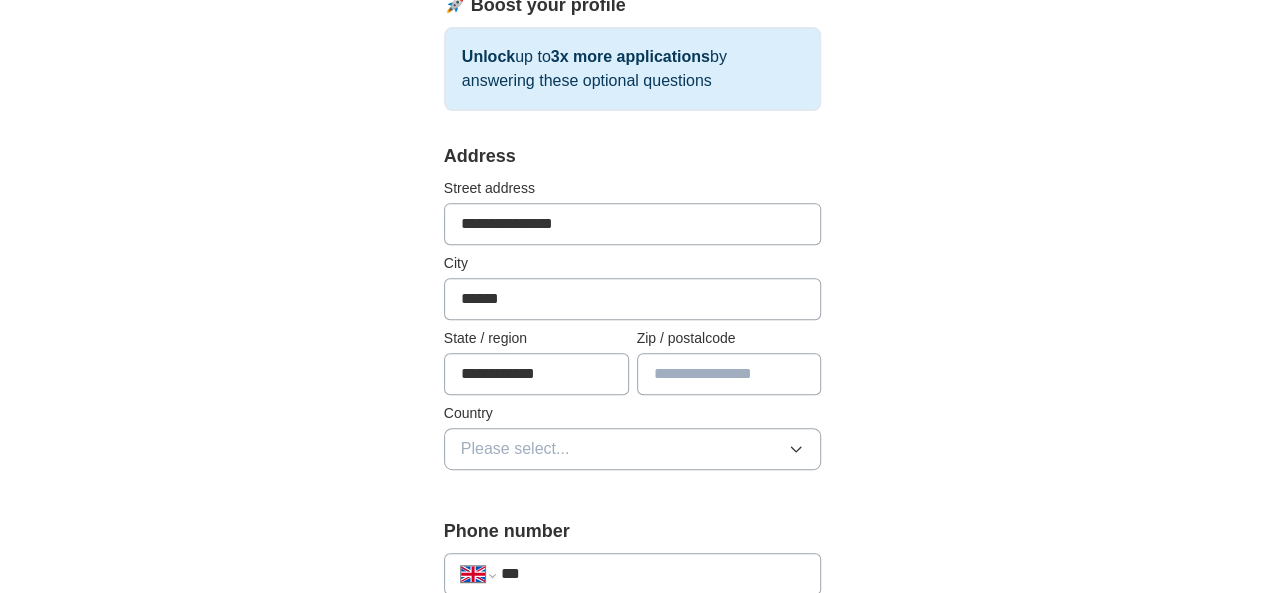 type on "********" 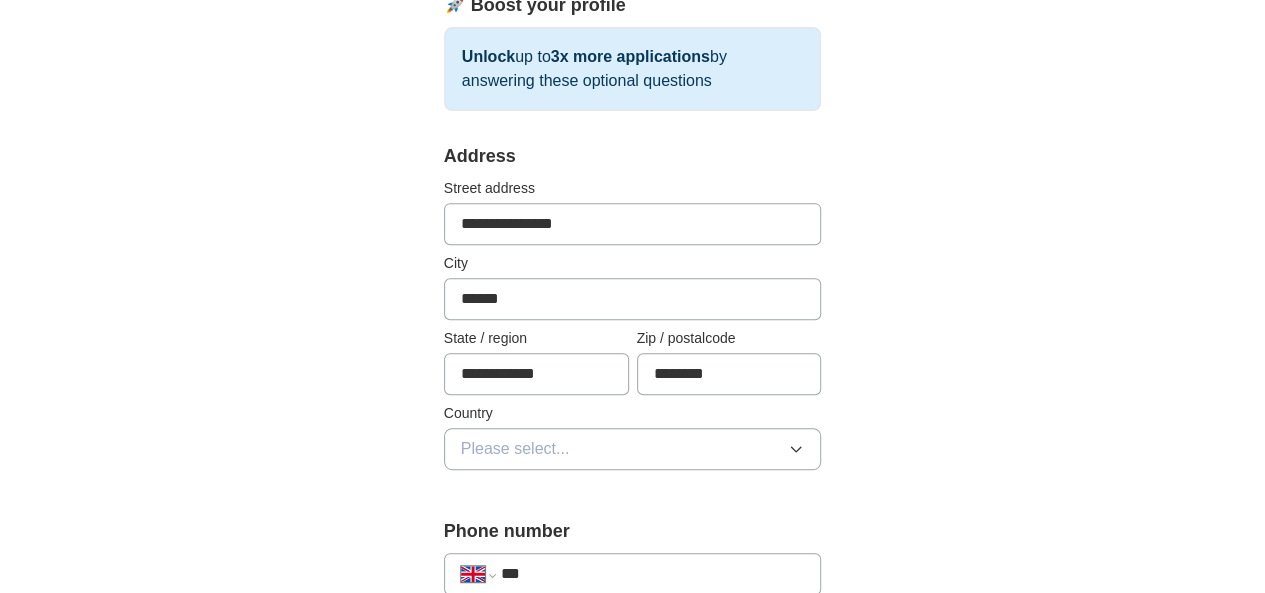 click on "**********" at bounding box center [633, 224] 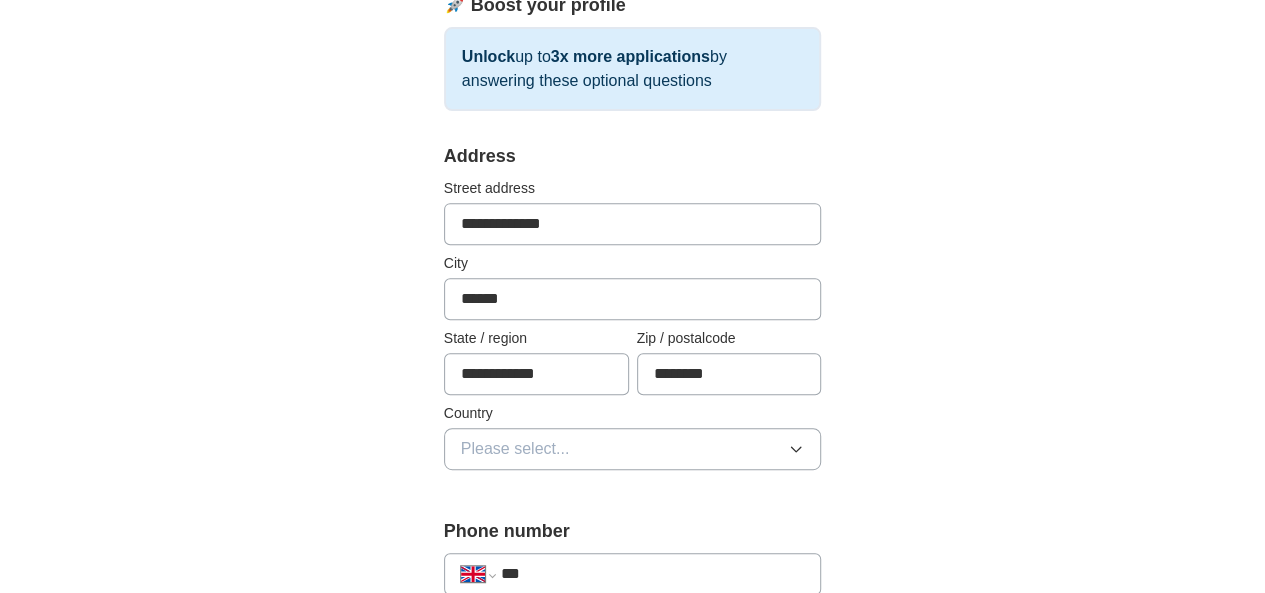 type on "**********" 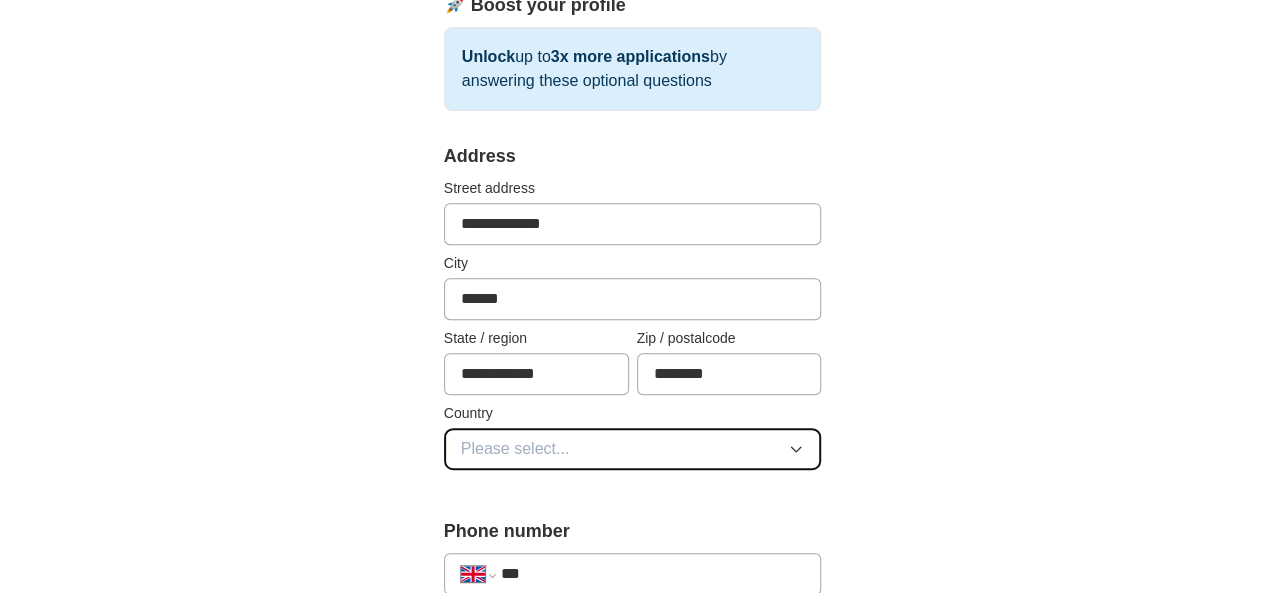 click 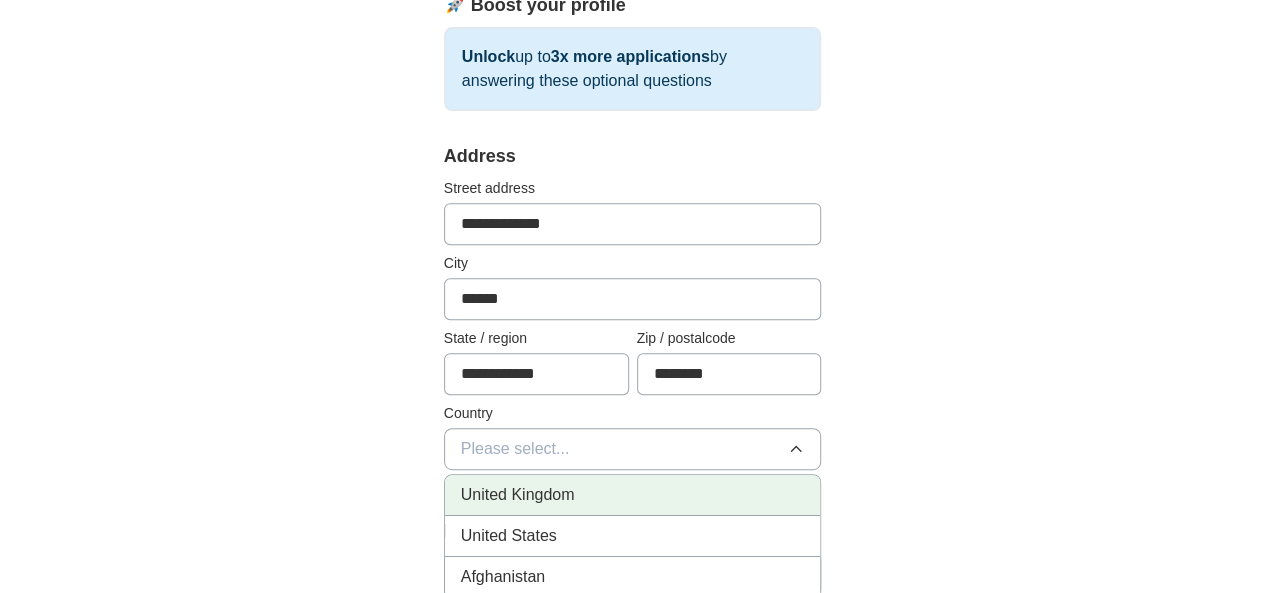 click on "United Kingdom" at bounding box center [633, 495] 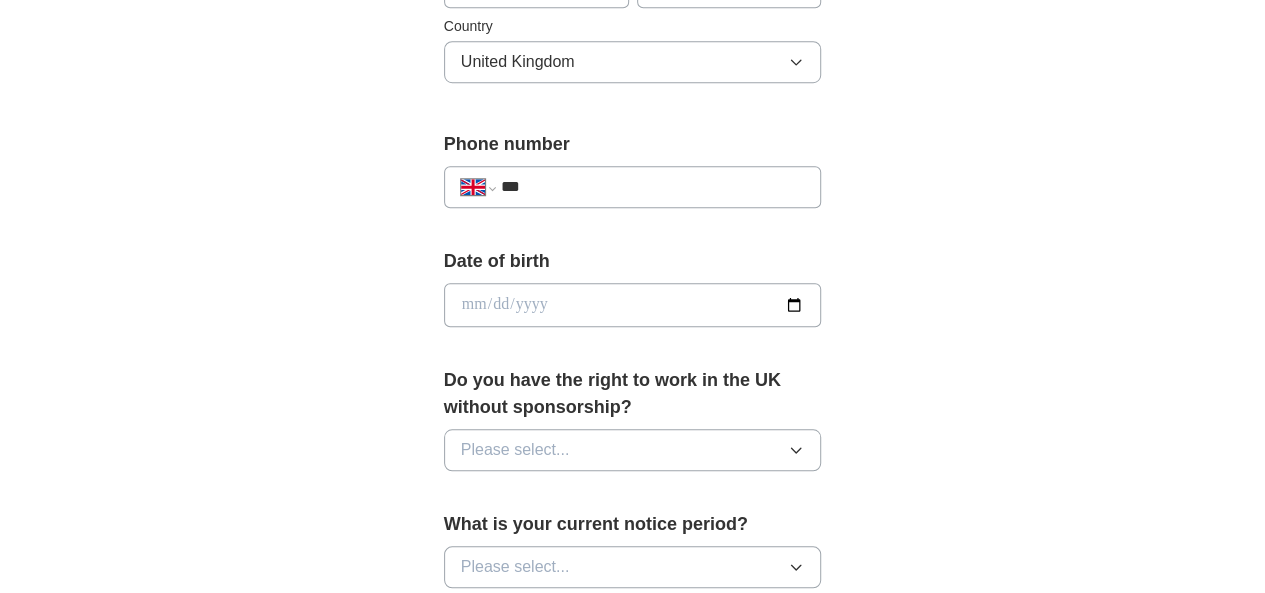 scroll, scrollTop: 786, scrollLeft: 0, axis: vertical 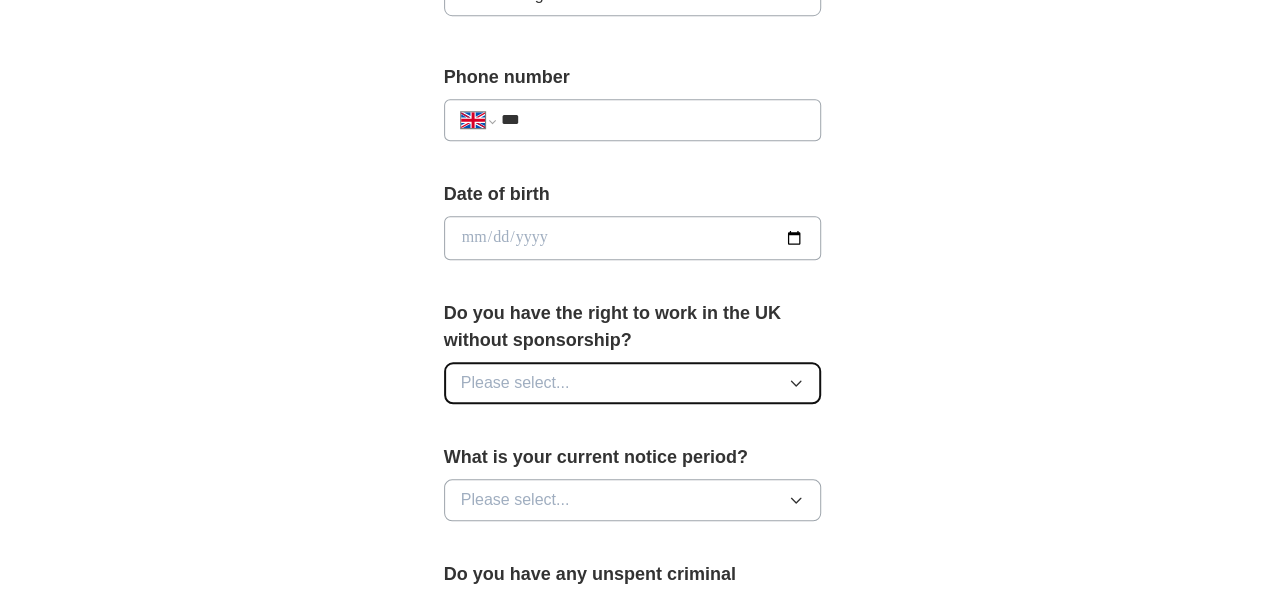 click on "Please select..." at bounding box center (633, 383) 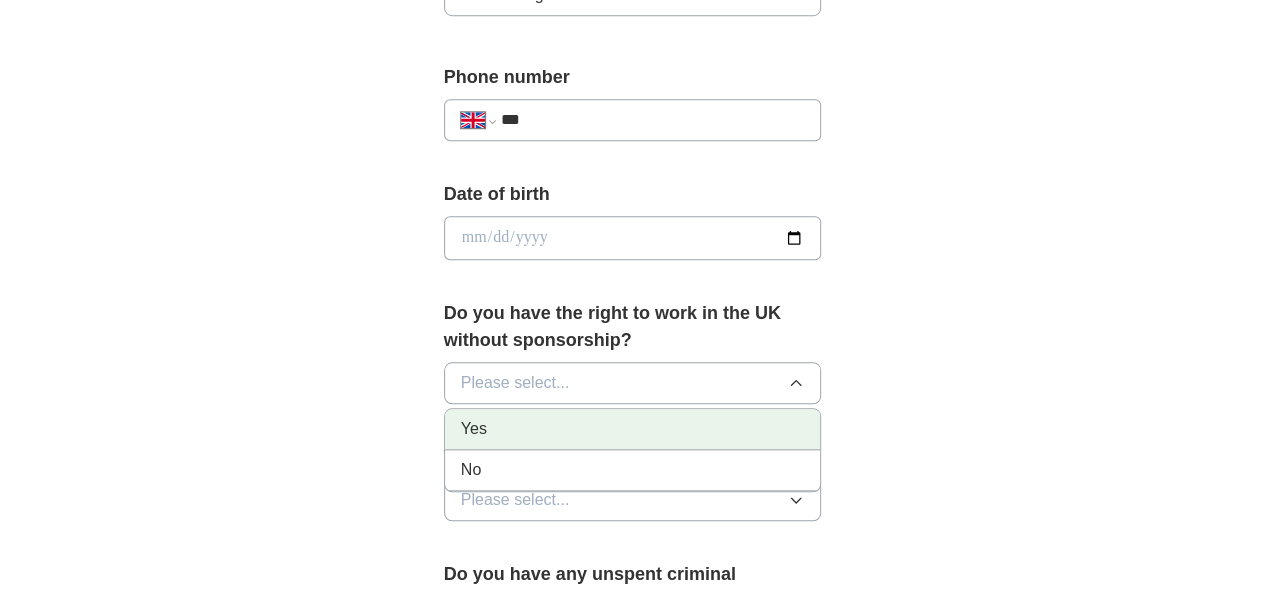 click on "Yes" at bounding box center [633, 429] 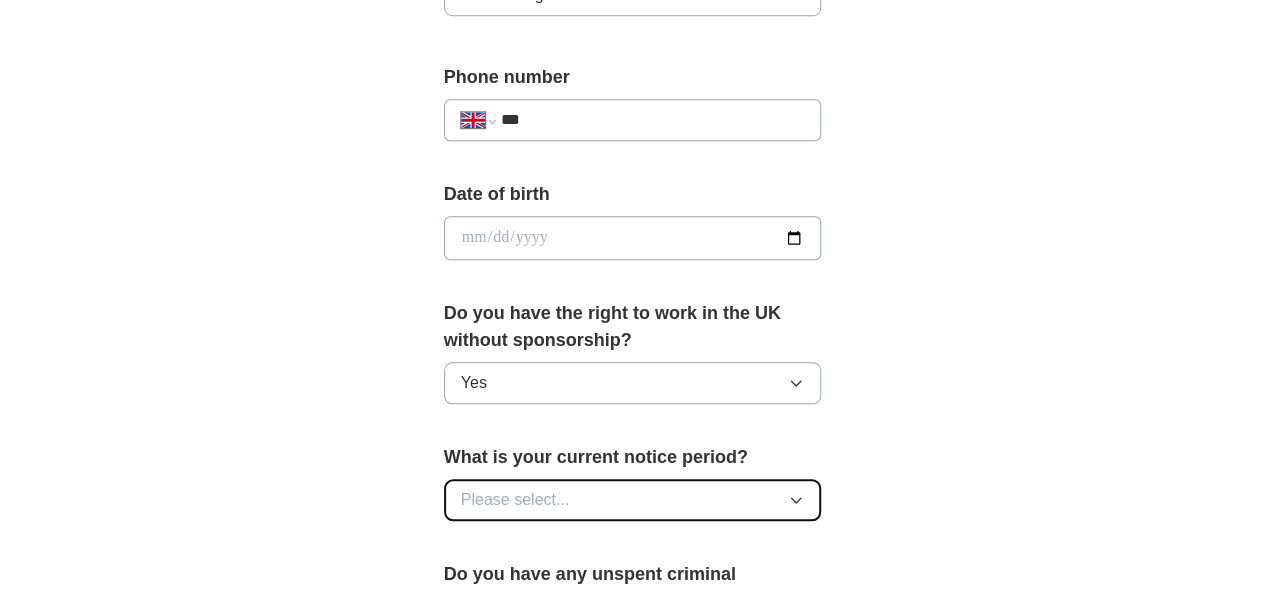 click on "Please select..." at bounding box center [633, 500] 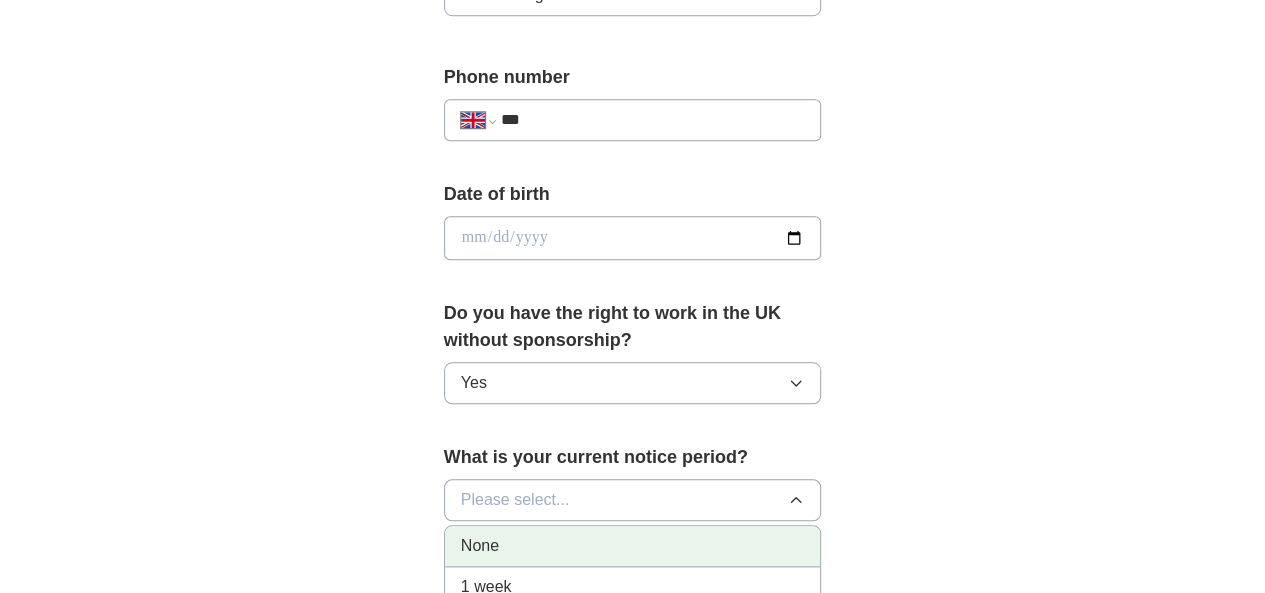 click on "None" at bounding box center [633, 546] 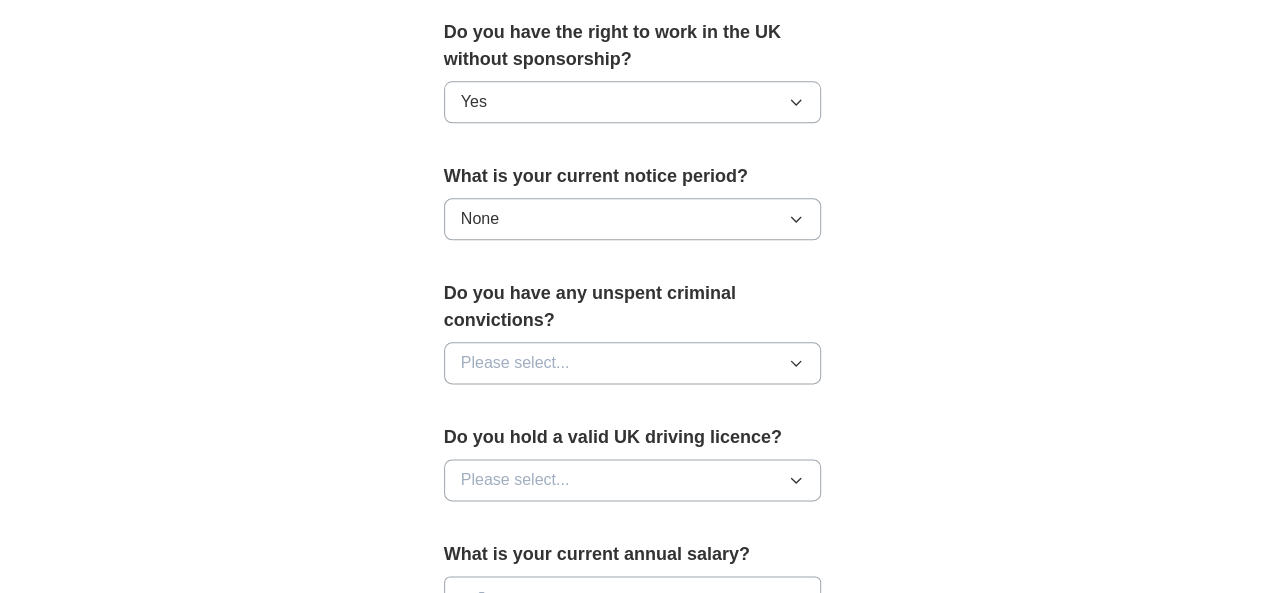 scroll, scrollTop: 1079, scrollLeft: 0, axis: vertical 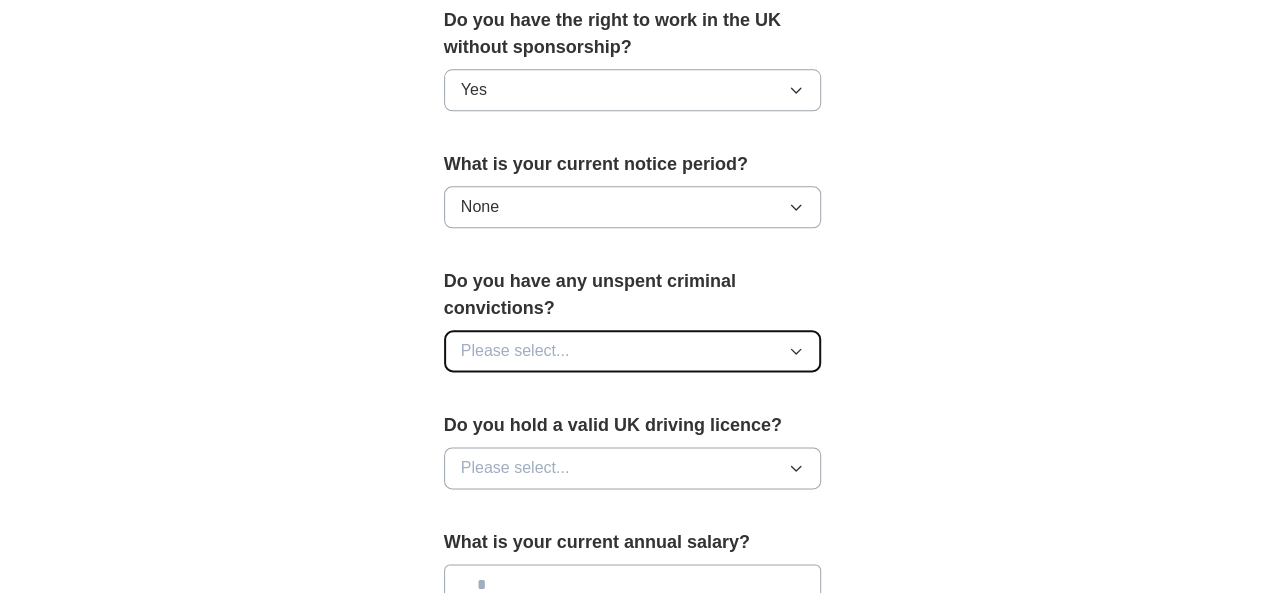 click on "Please select..." at bounding box center (633, 351) 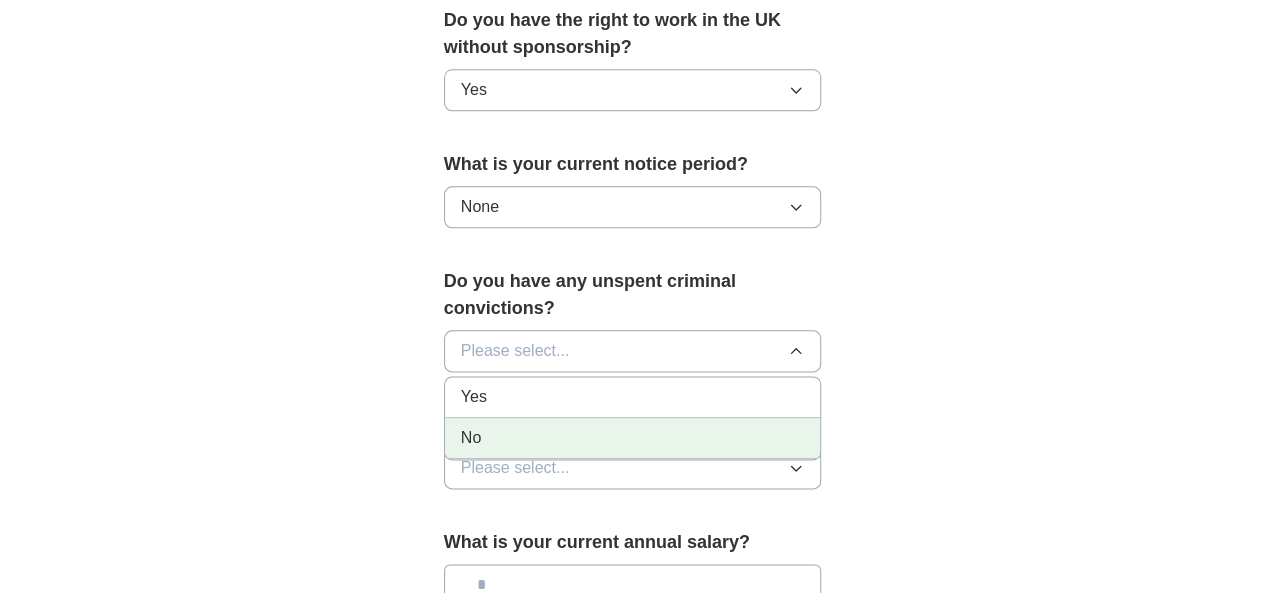 click on "No" at bounding box center [633, 438] 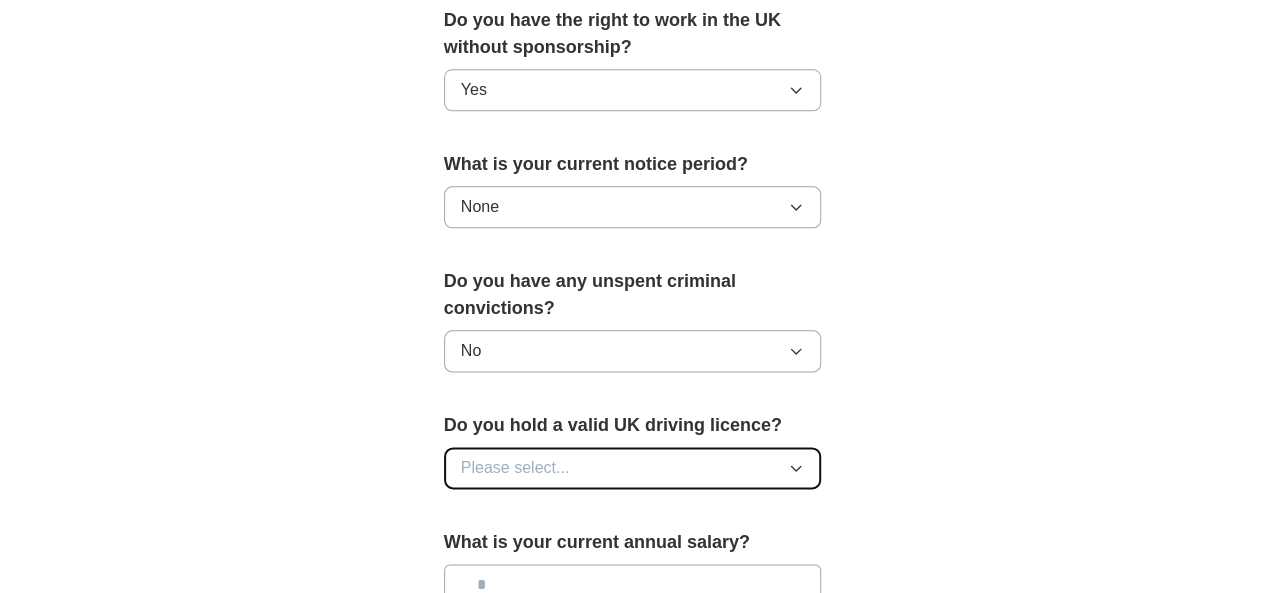 click on "Please select..." at bounding box center [633, 468] 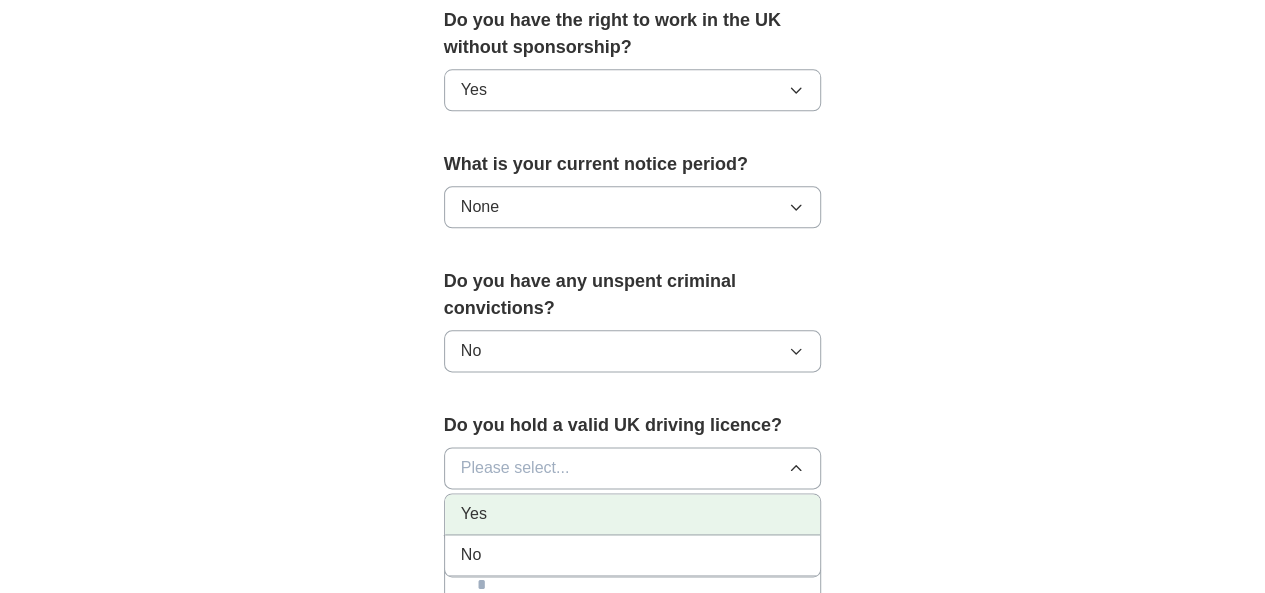 click on "Yes" at bounding box center (633, 514) 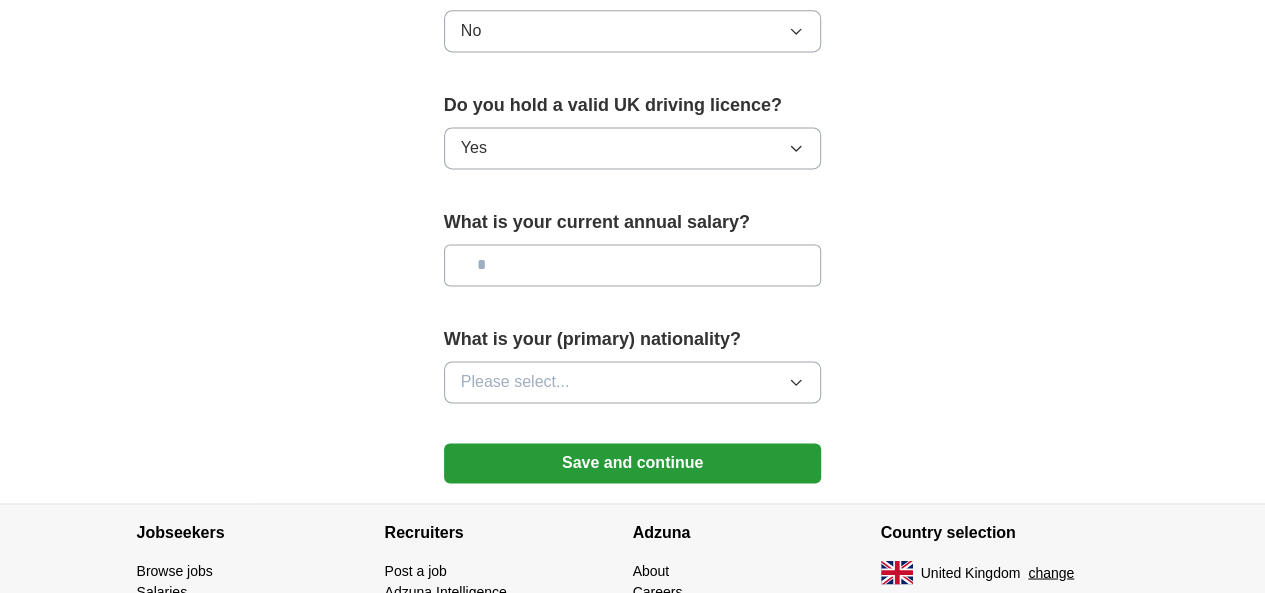scroll, scrollTop: 1475, scrollLeft: 0, axis: vertical 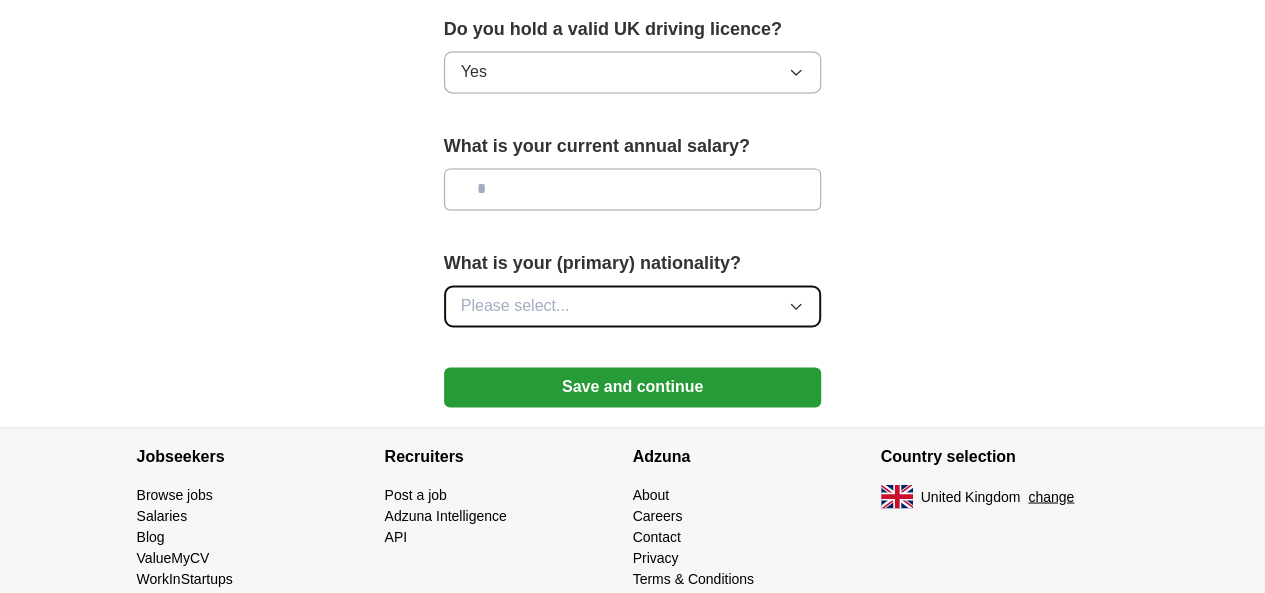 click on "Please select..." at bounding box center [633, 306] 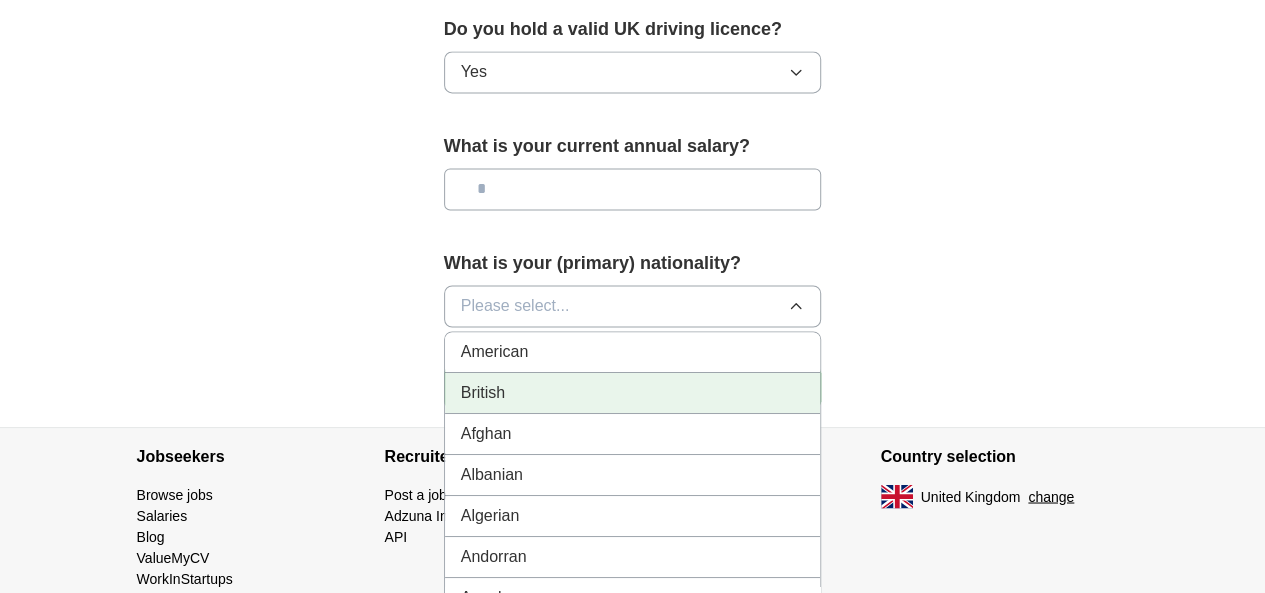 click on "British" at bounding box center (633, 393) 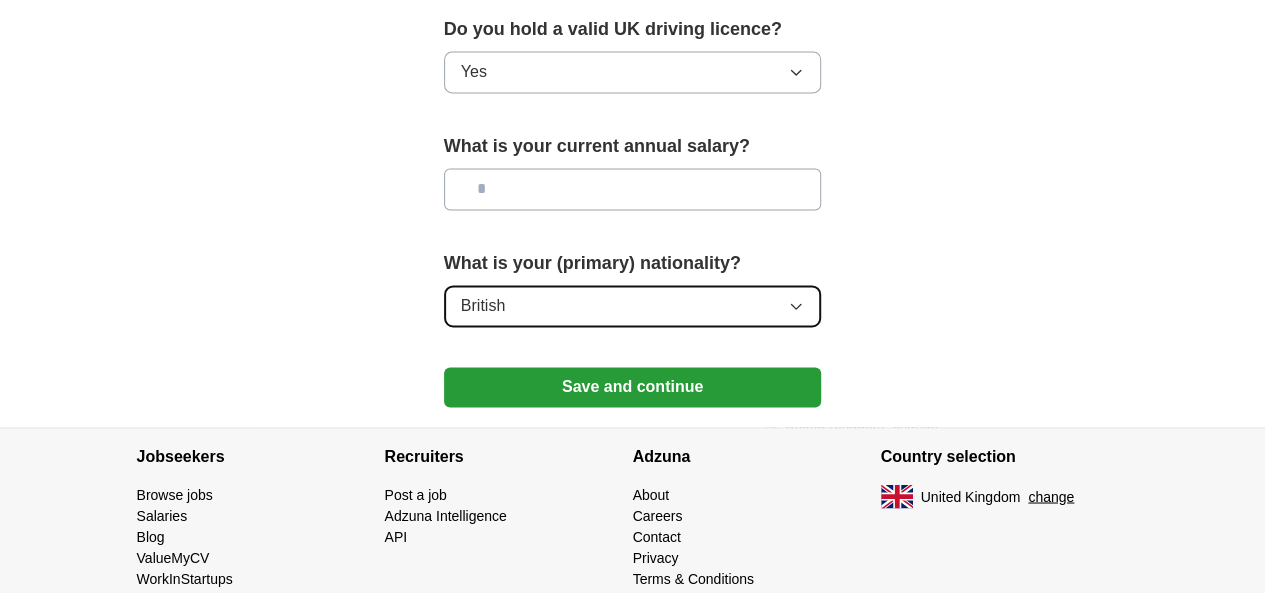 click on "British" at bounding box center [633, 306] 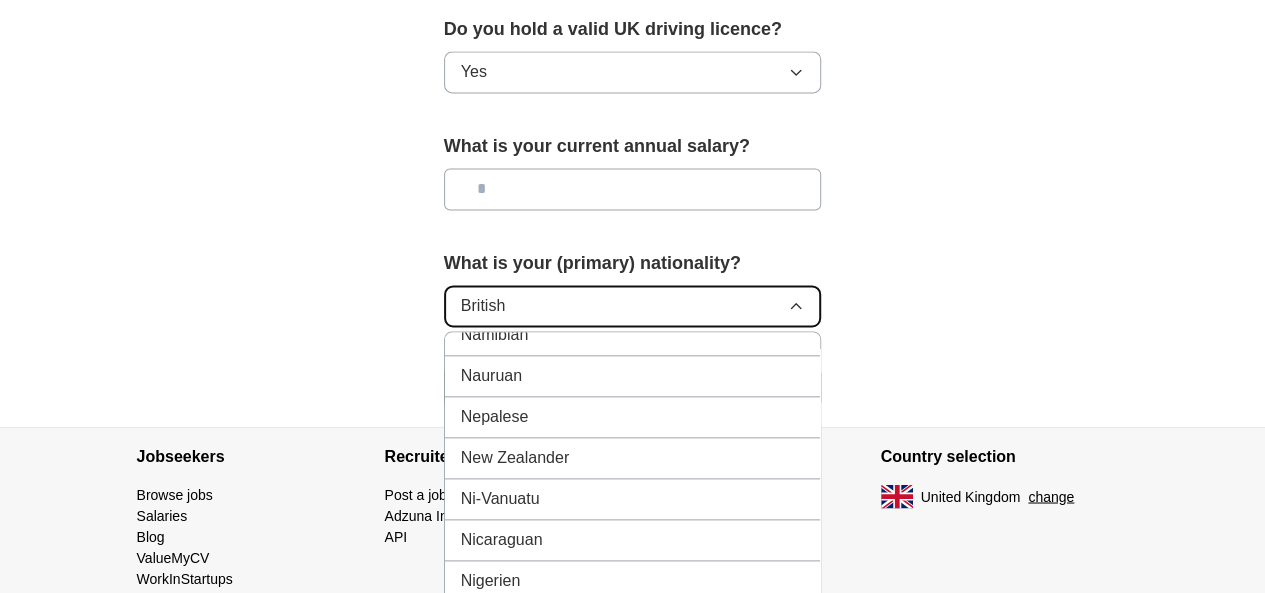 scroll, scrollTop: 4718, scrollLeft: 0, axis: vertical 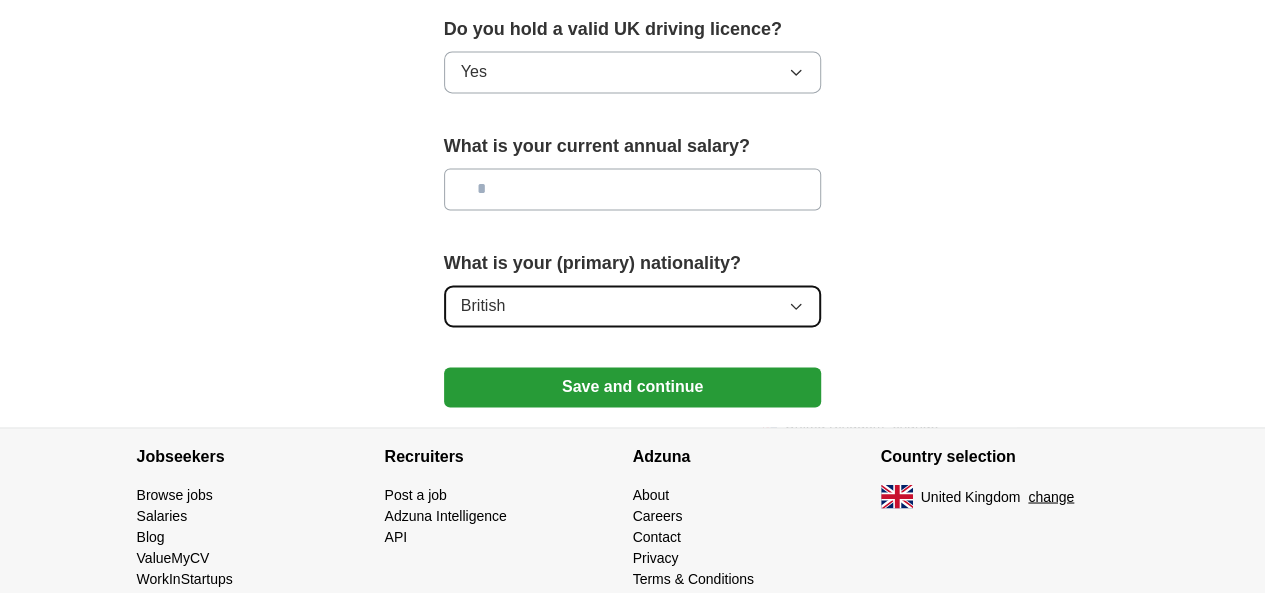 click on "British" at bounding box center (633, 306) 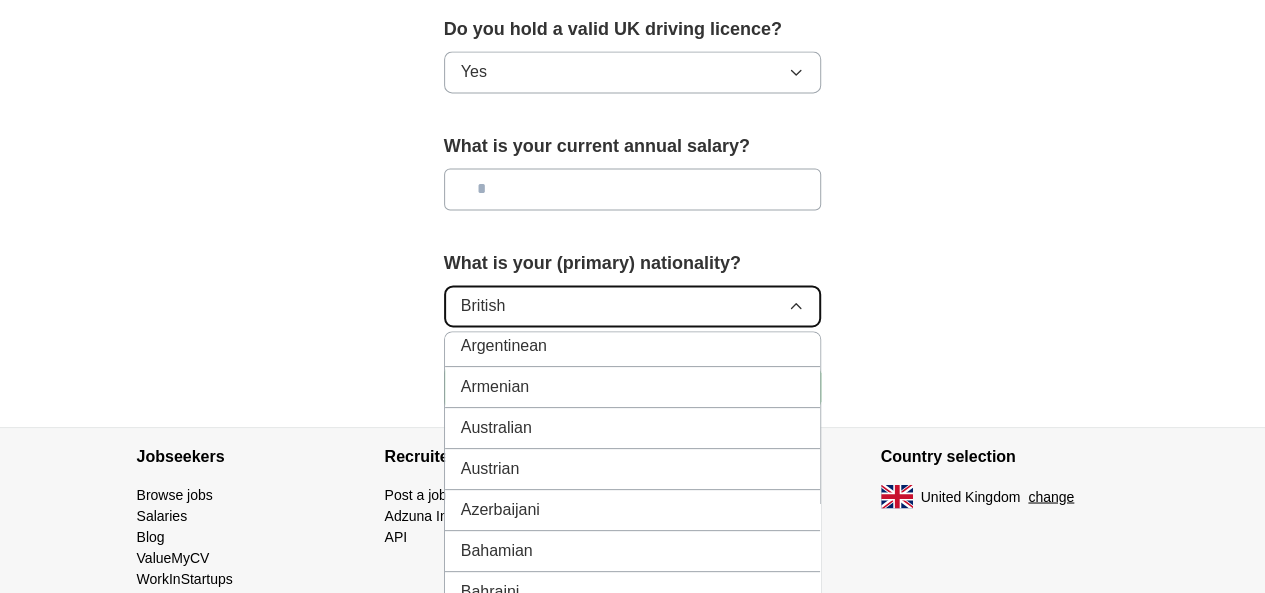 scroll, scrollTop: 0, scrollLeft: 0, axis: both 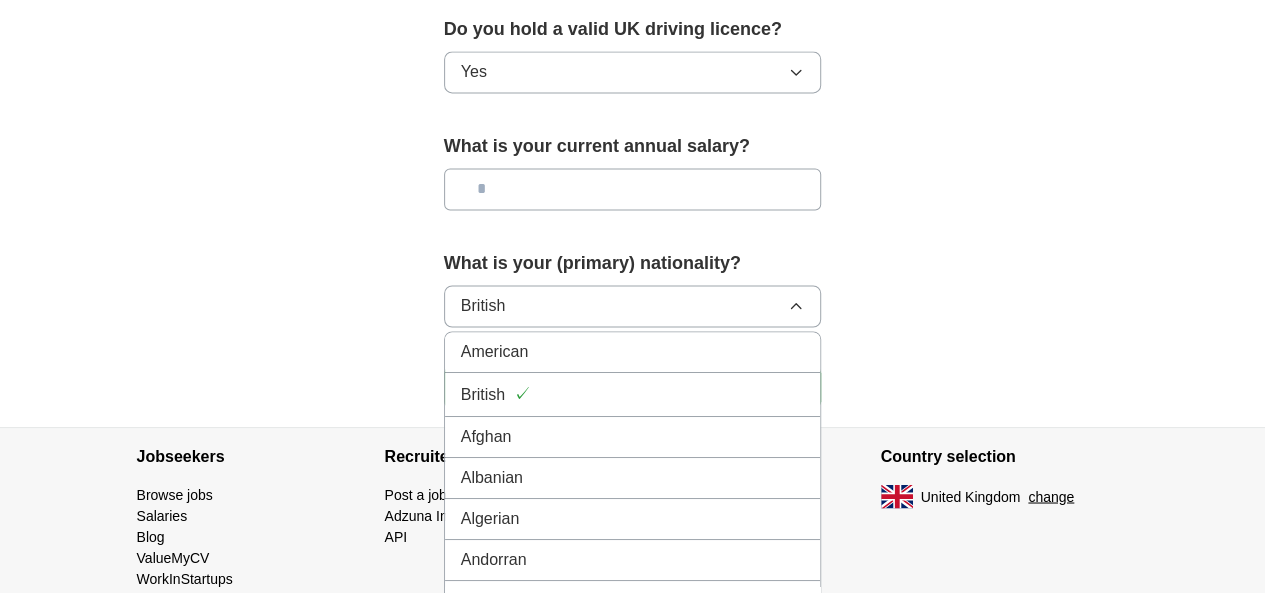 click on "**********" at bounding box center (633, -494) 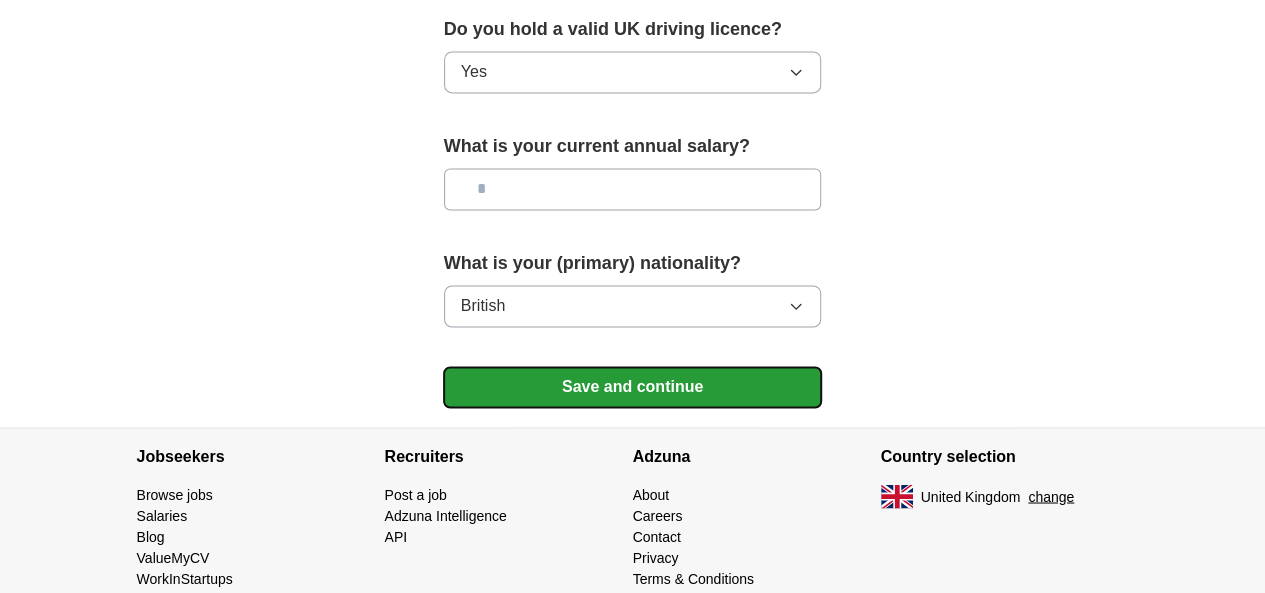 click on "Save and continue" at bounding box center [633, 387] 